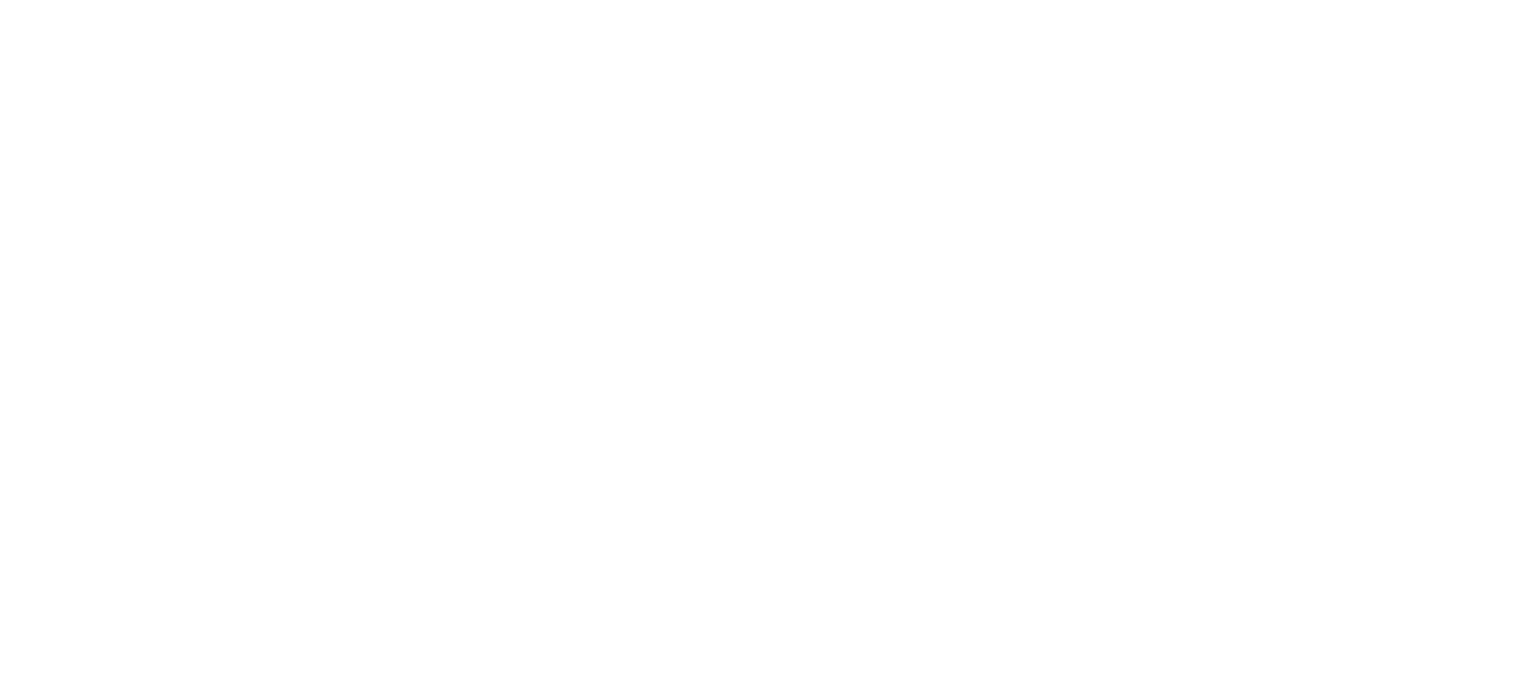 scroll, scrollTop: 0, scrollLeft: 0, axis: both 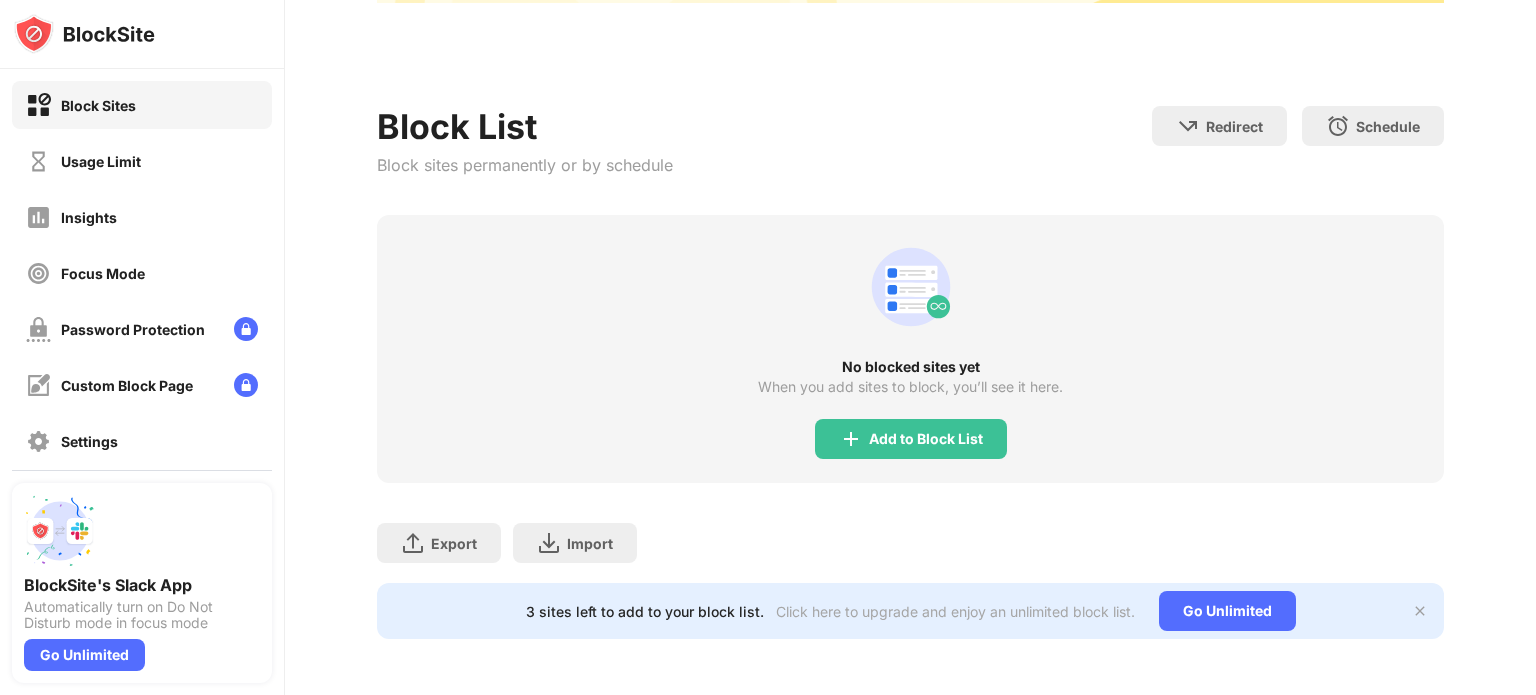 click on "No blocked sites yet When you add sites to block, you’ll see it here. Add to Block List" at bounding box center [910, 349] 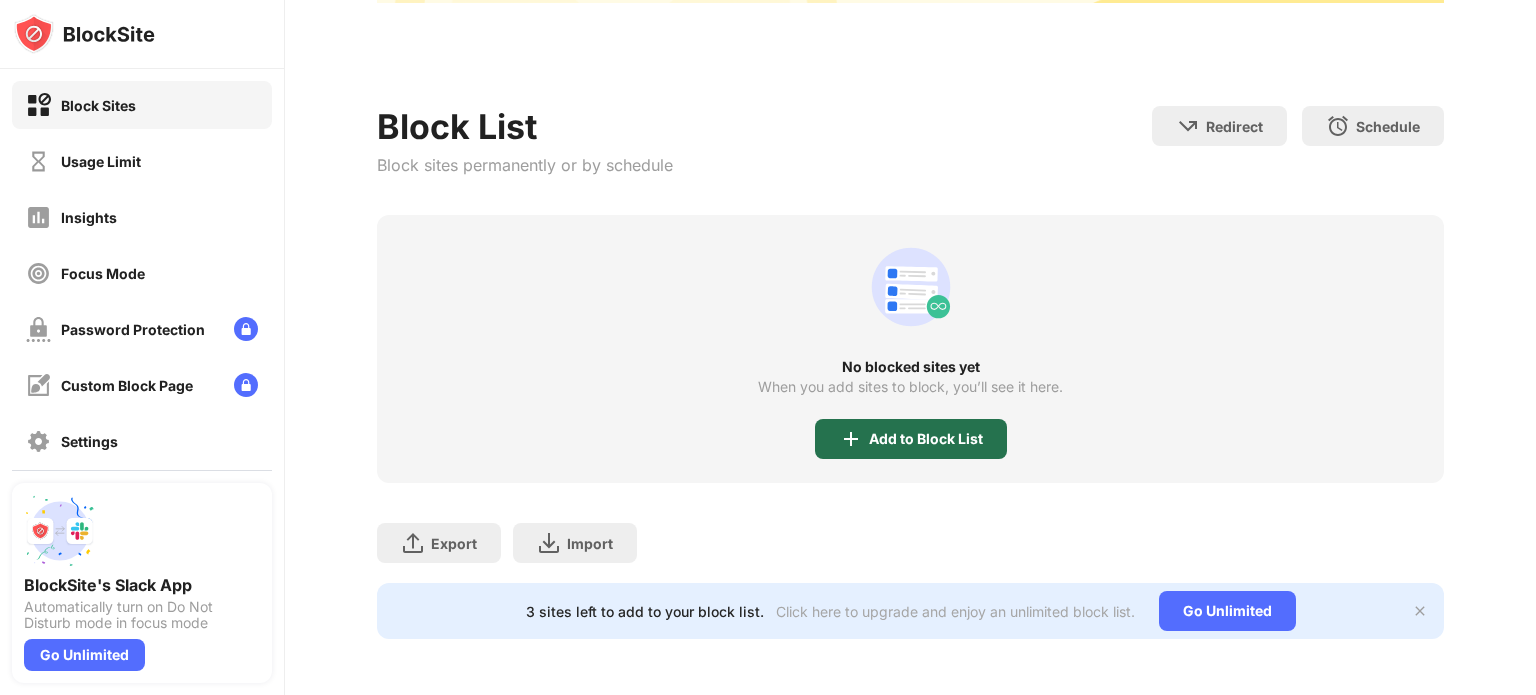click on "Add to Block List" at bounding box center (926, 439) 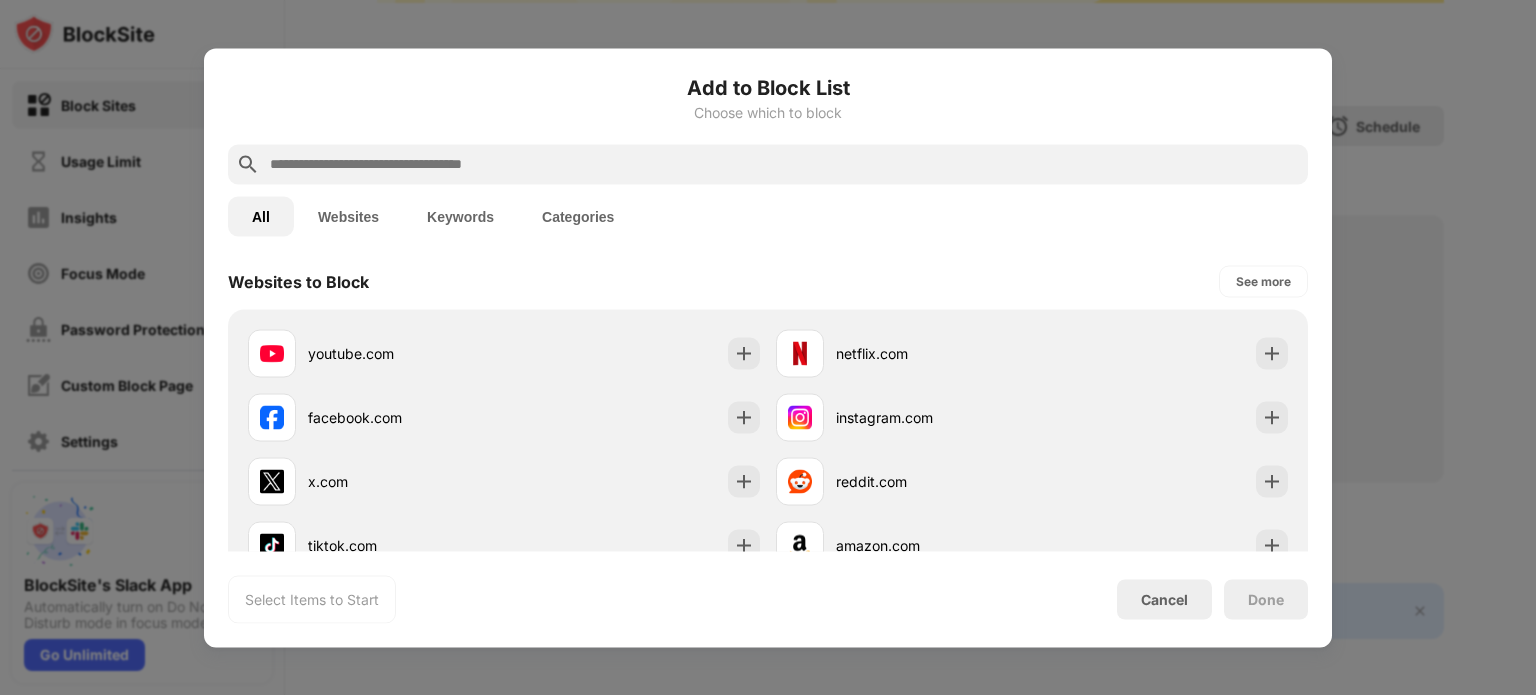 scroll, scrollTop: 284, scrollLeft: 0, axis: vertical 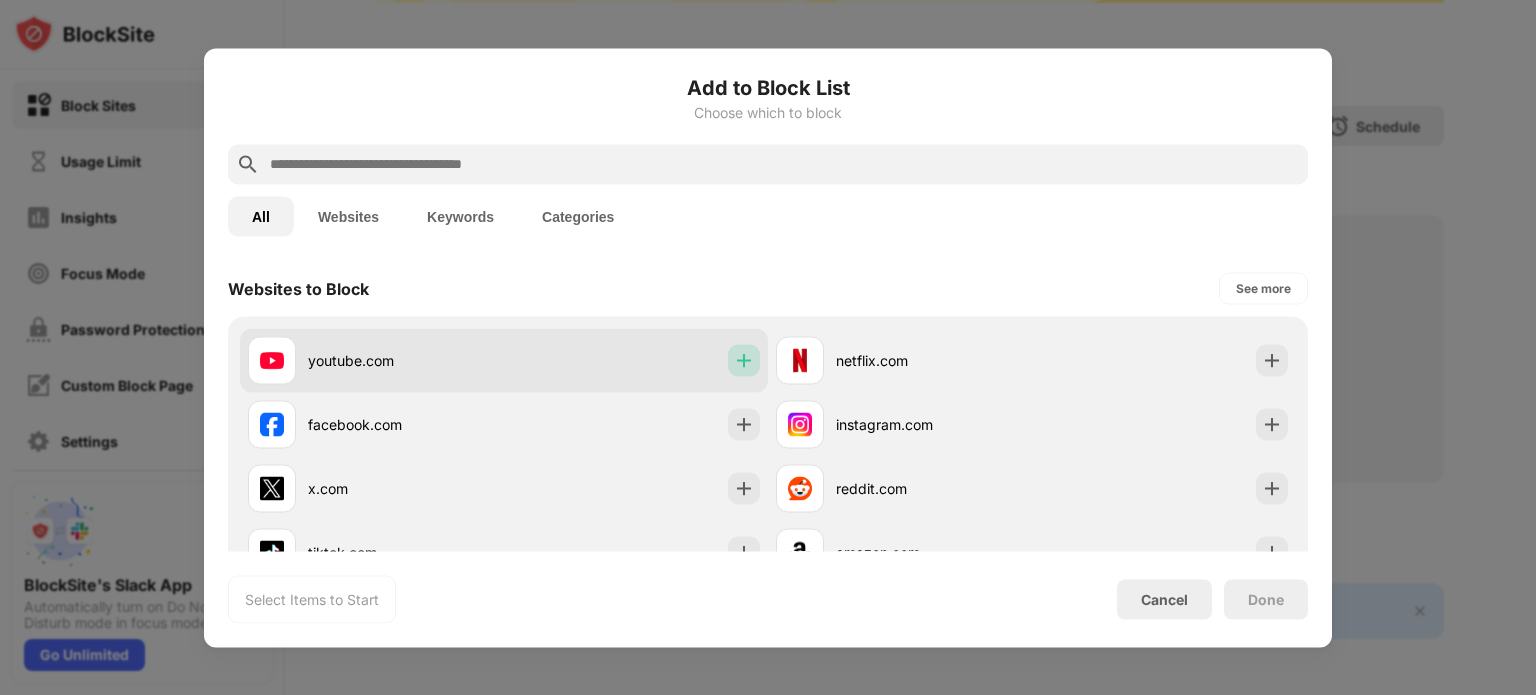 click at bounding box center [744, 360] 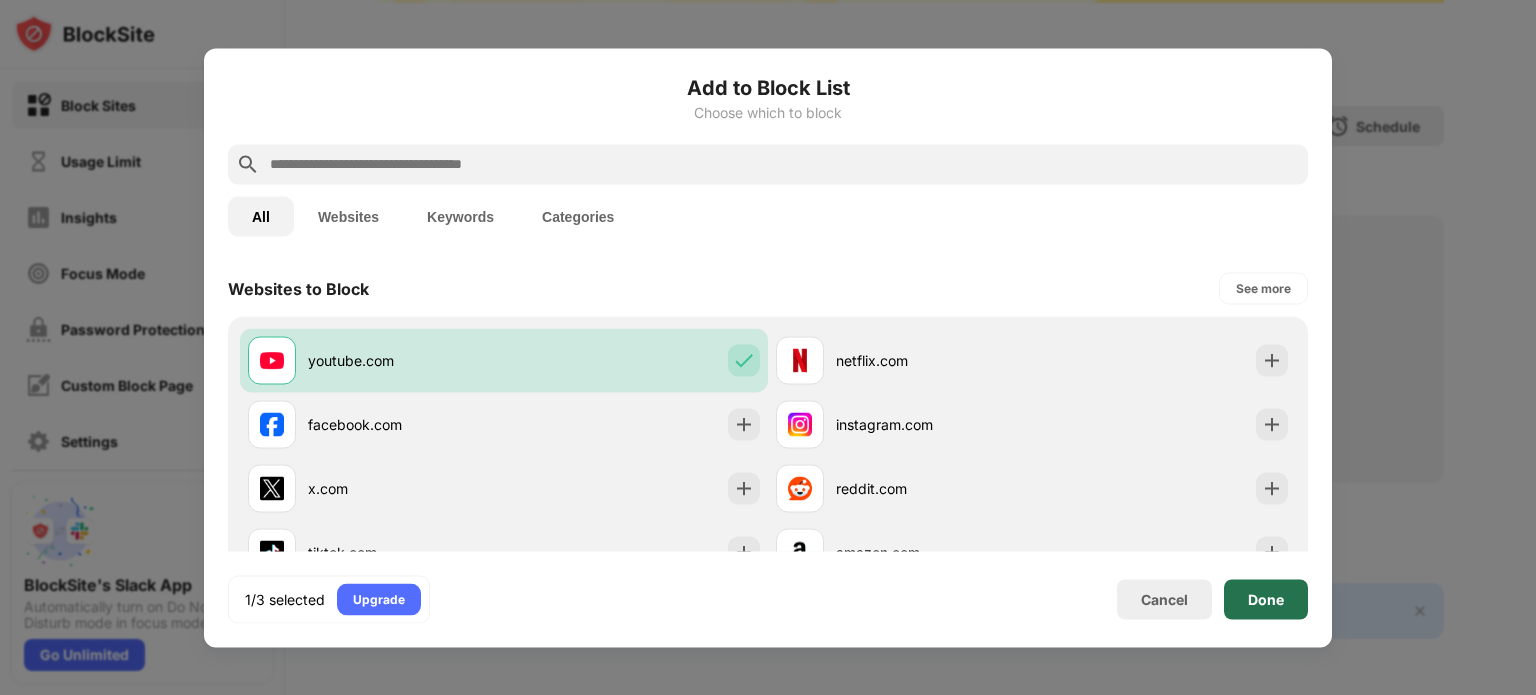 click on "Done" at bounding box center (1266, 599) 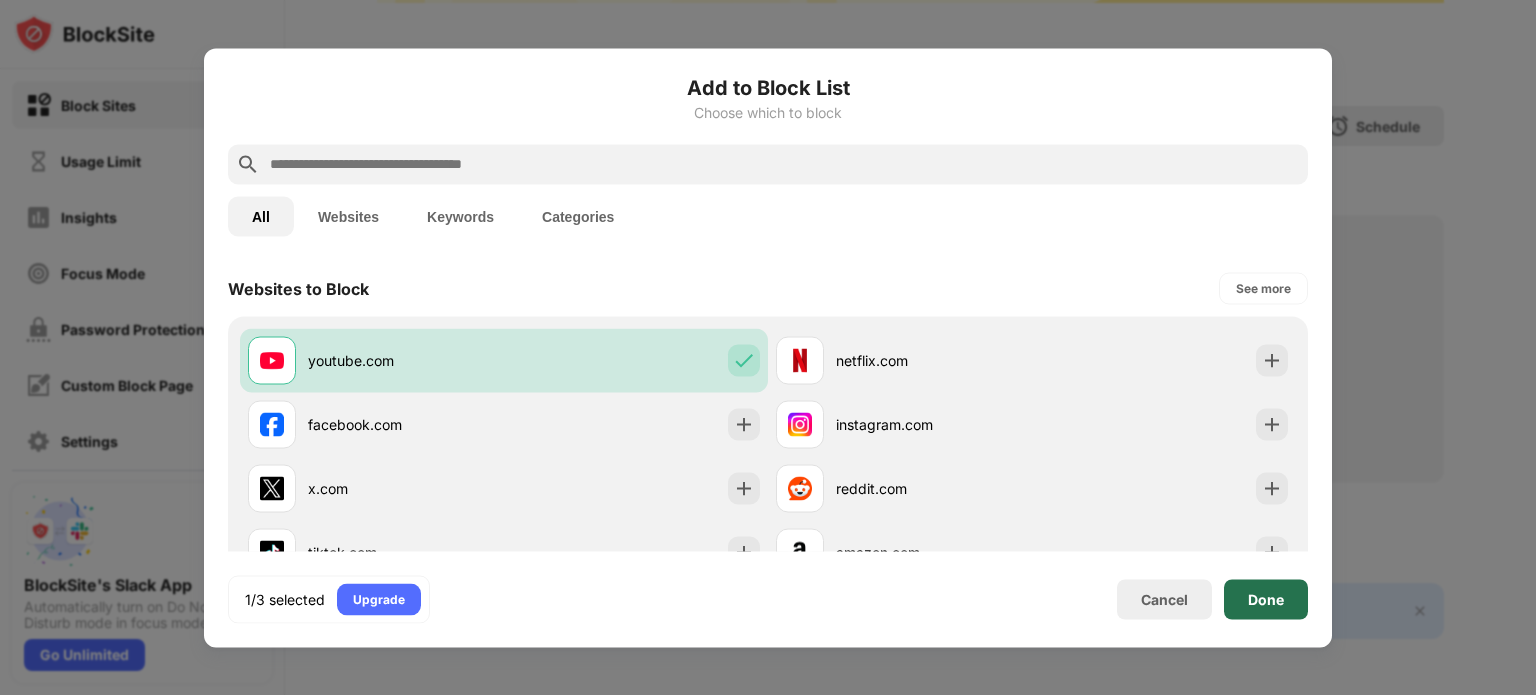 scroll, scrollTop: 140, scrollLeft: 0, axis: vertical 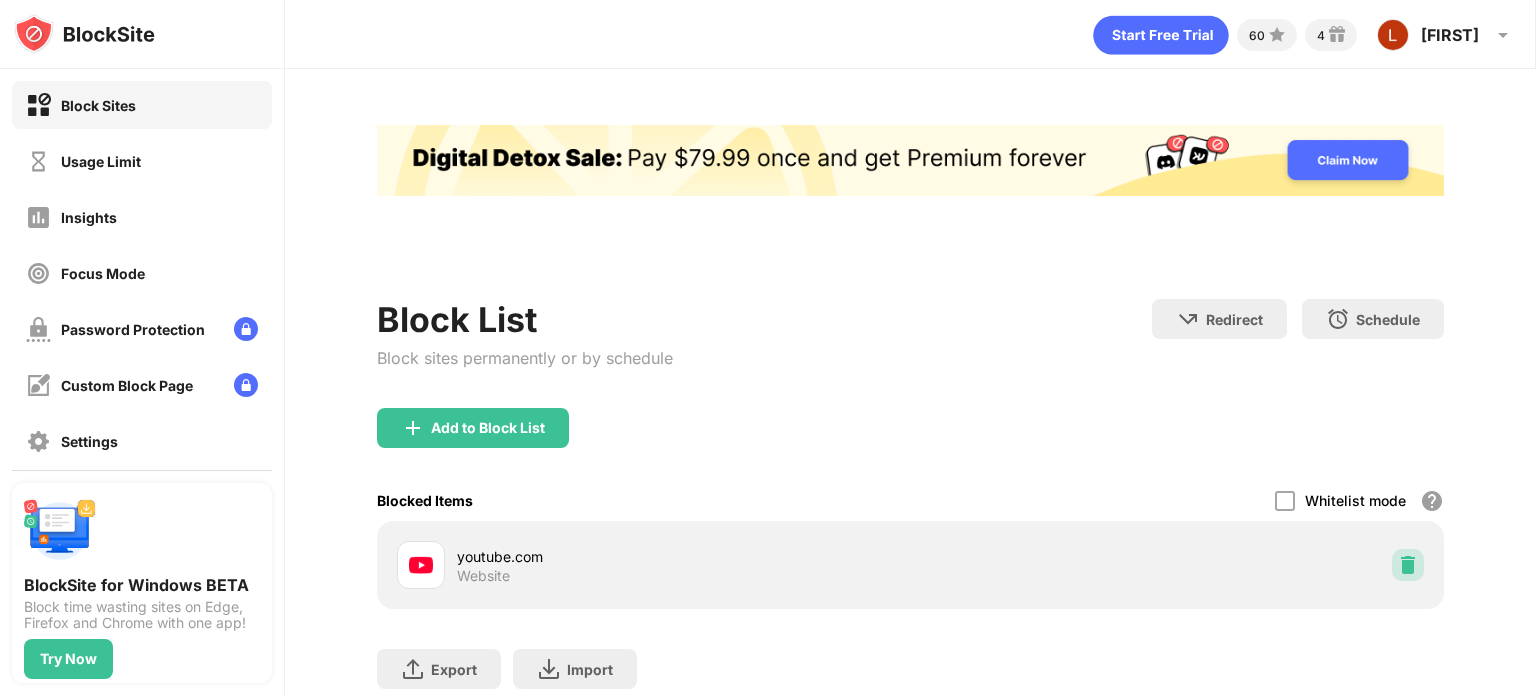 click at bounding box center (1408, 565) 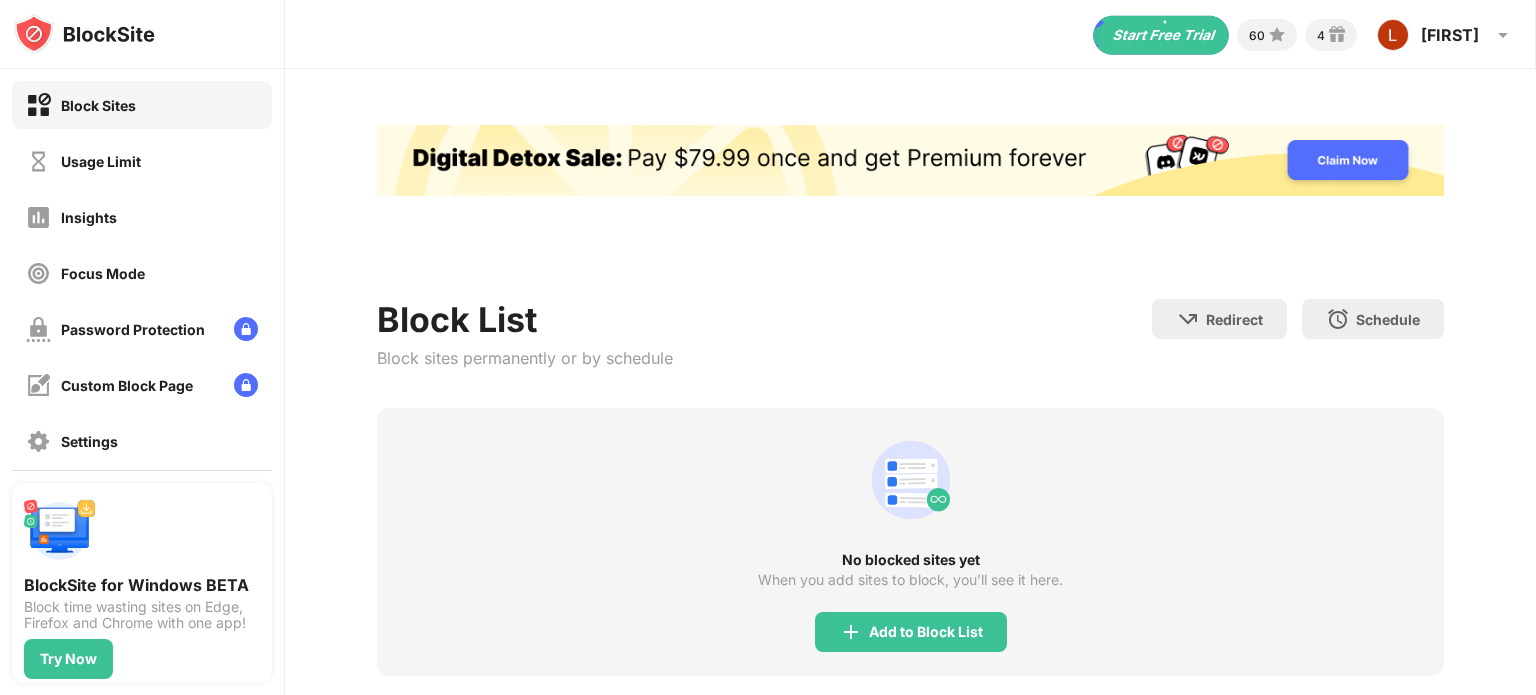 click on "No blocked sites yet When you add sites to block, you’ll see it here. Add to Block List" at bounding box center [910, 542] 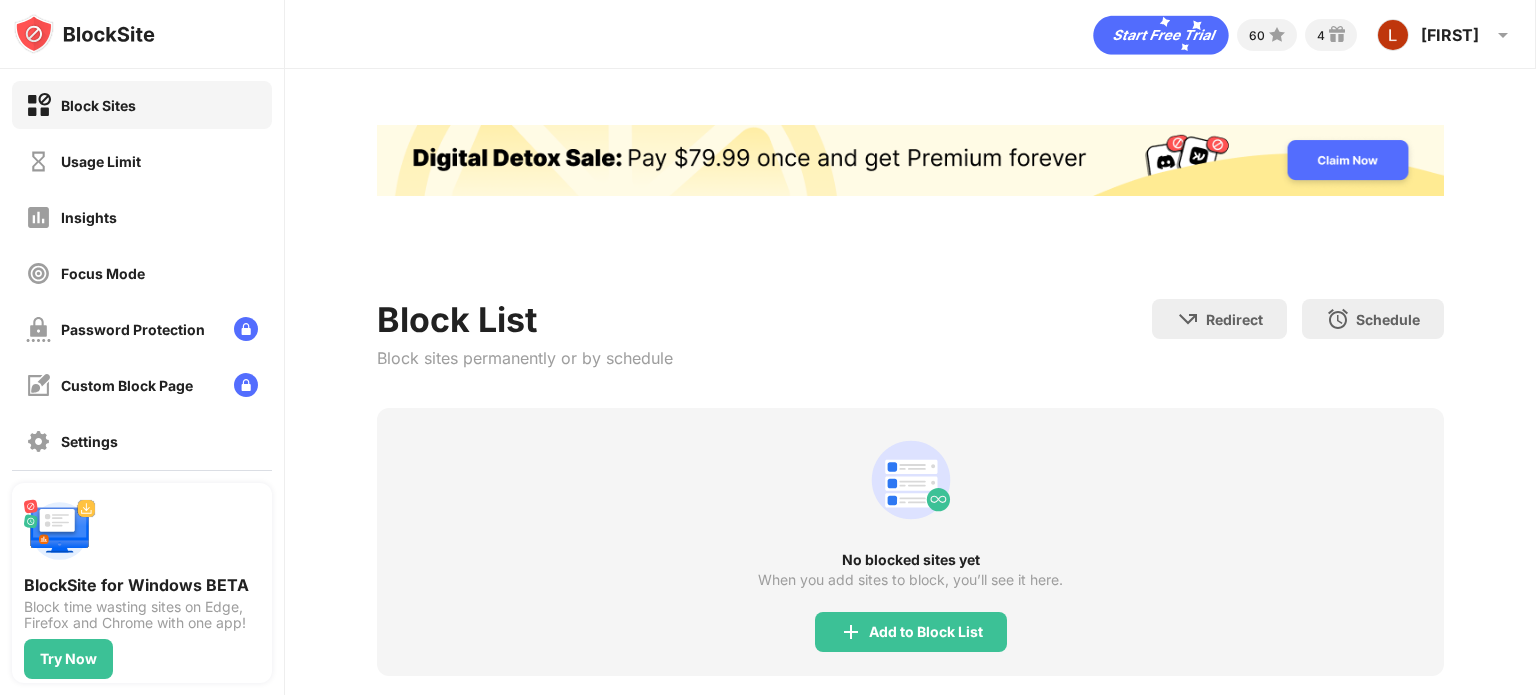 click on "No blocked sites yet When you add sites to block, you’ll see it here. Add to Block List" at bounding box center [910, 542] 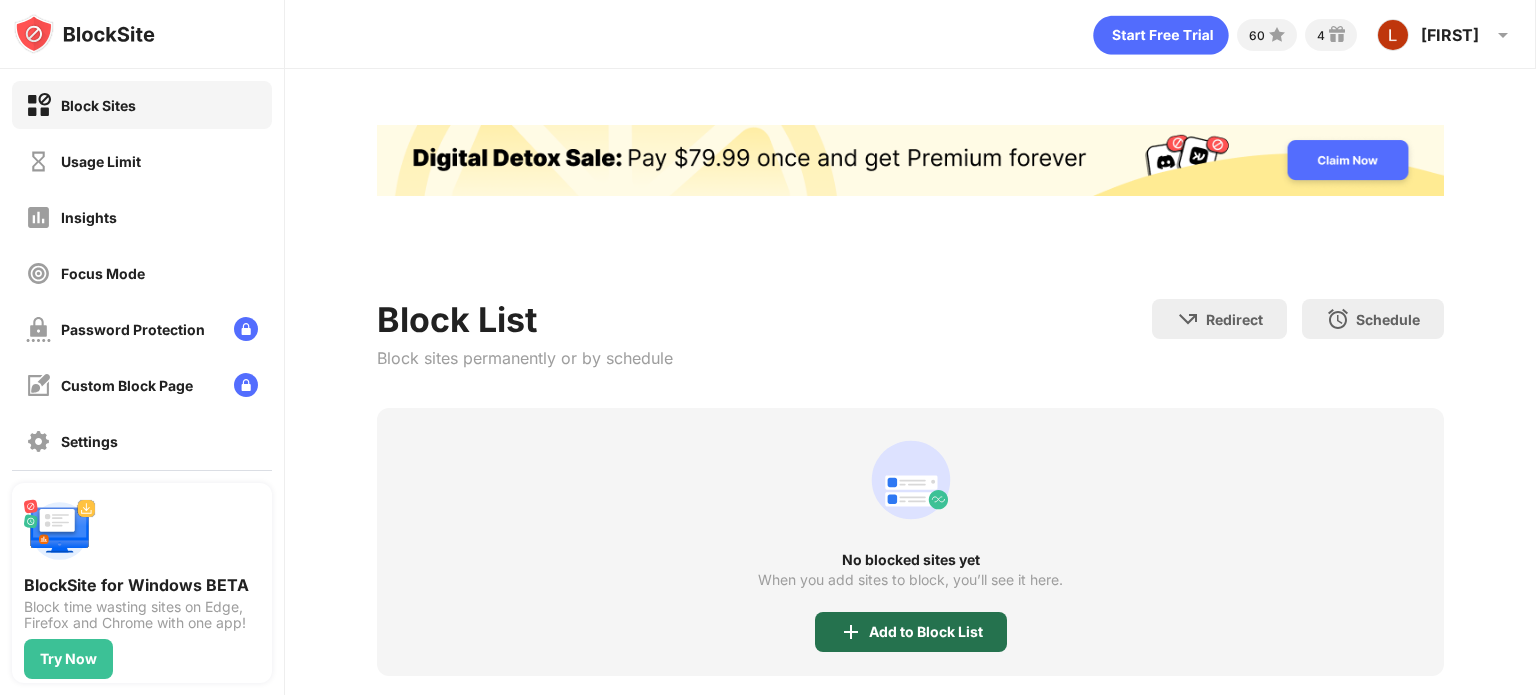 click on "Add to Block List" at bounding box center [926, 632] 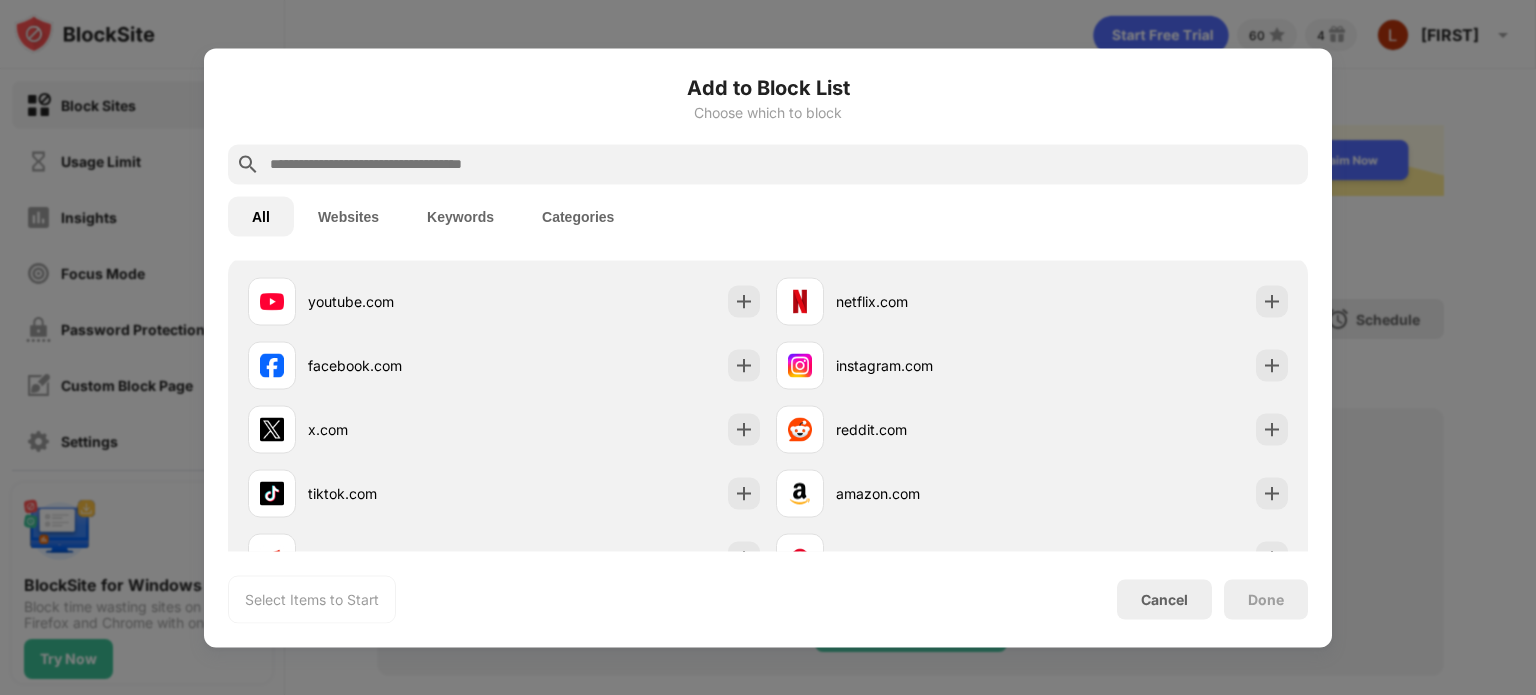 scroll, scrollTop: 344, scrollLeft: 0, axis: vertical 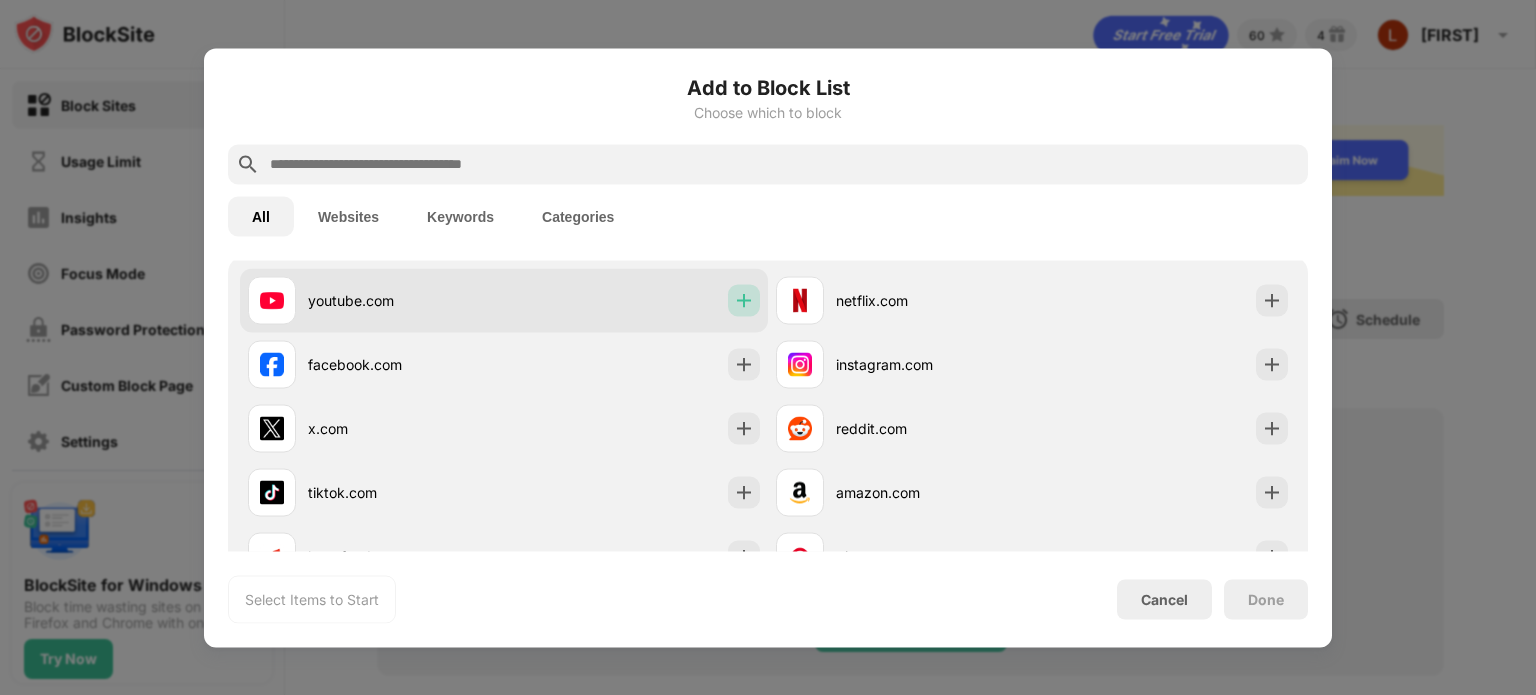 click at bounding box center (744, 300) 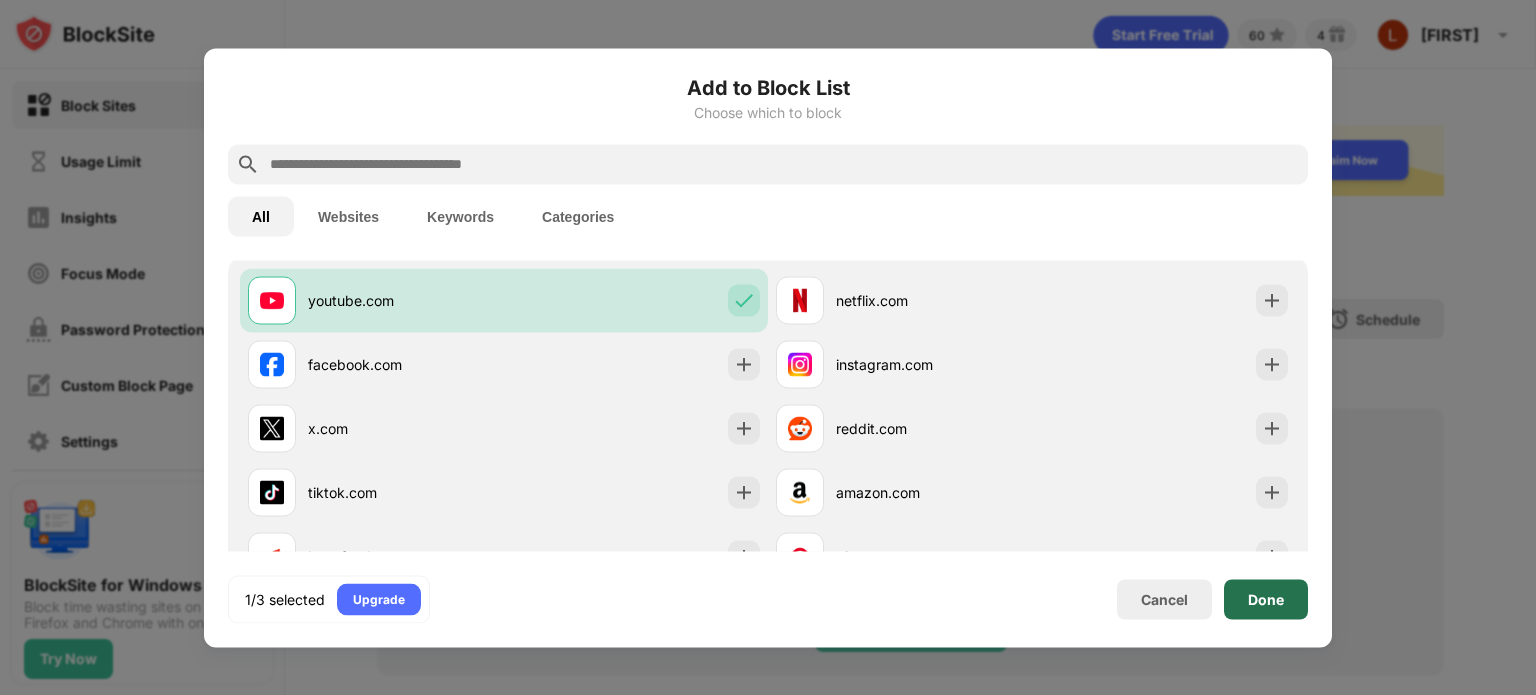 click on "Done" at bounding box center (1266, 599) 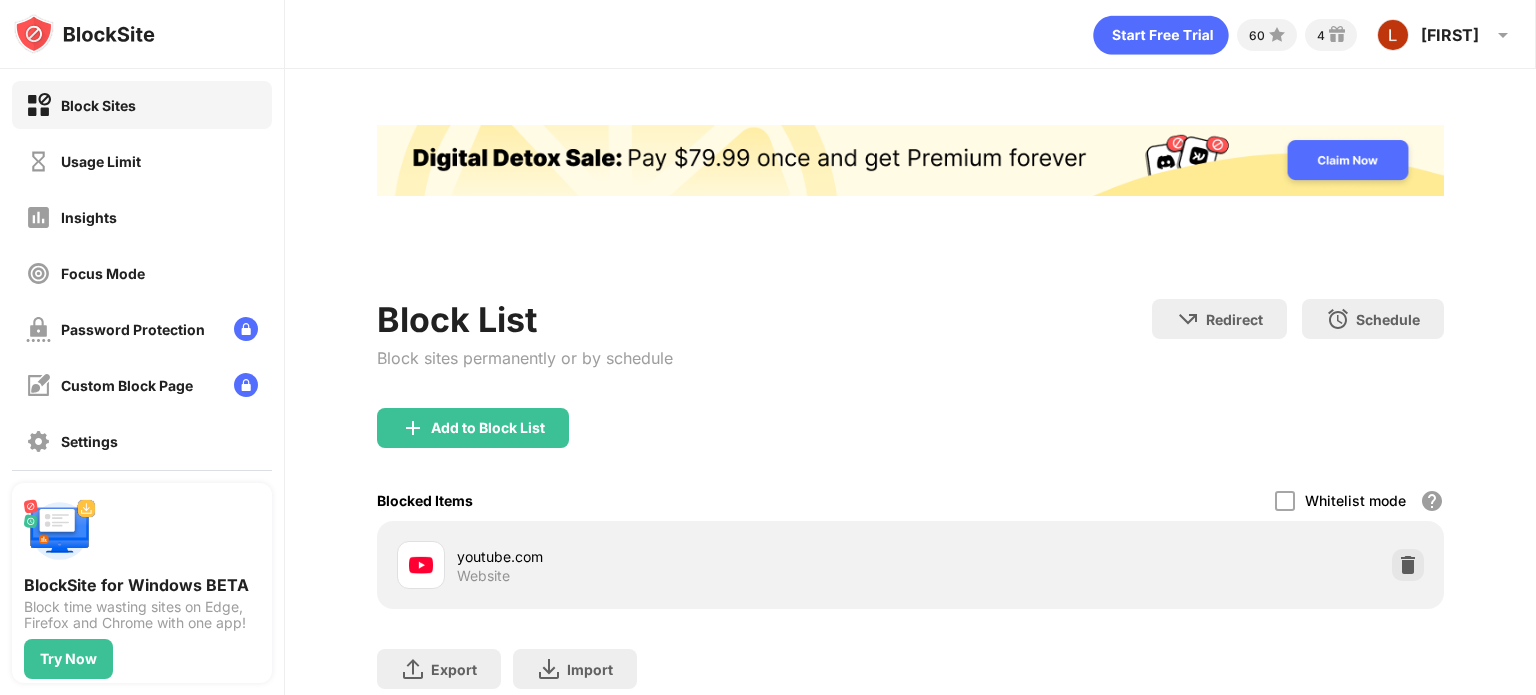 scroll, scrollTop: 0, scrollLeft: 0, axis: both 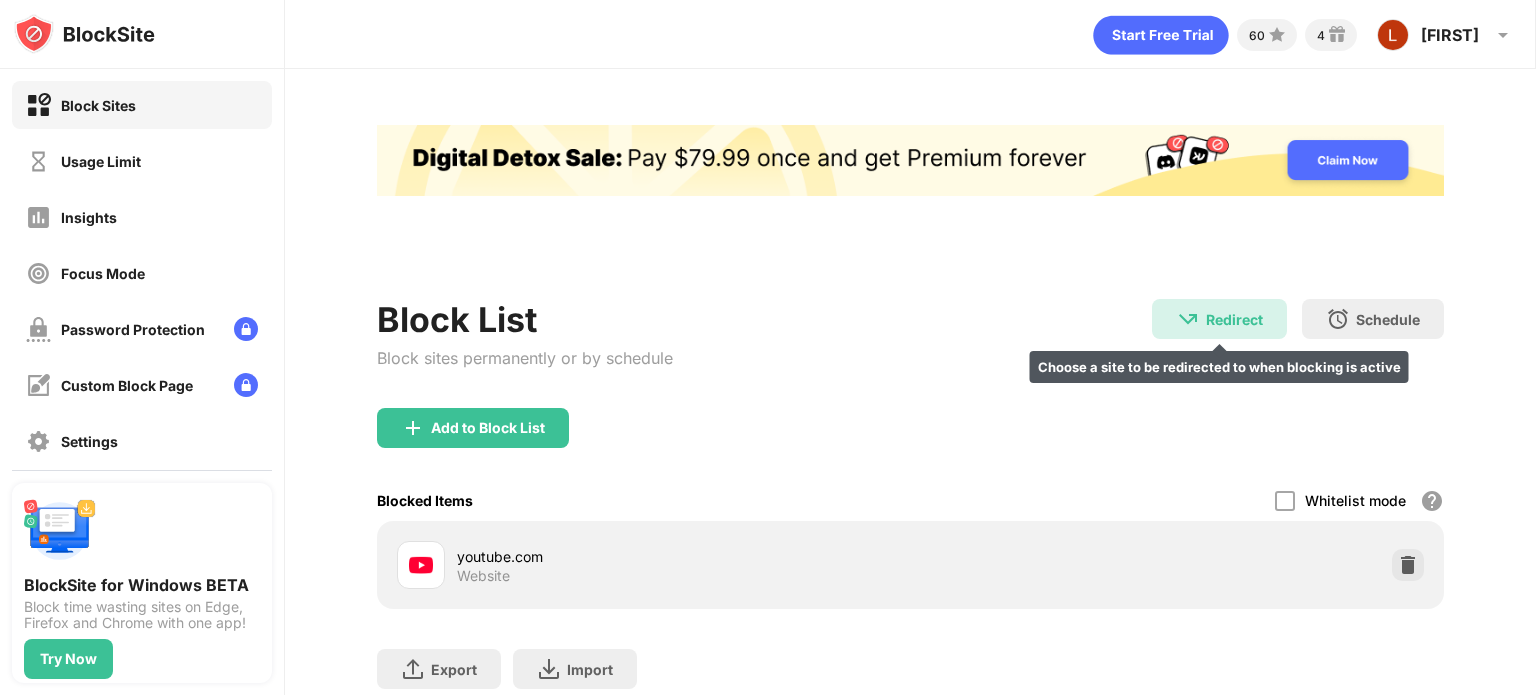click on "Redirect" at bounding box center [1234, 319] 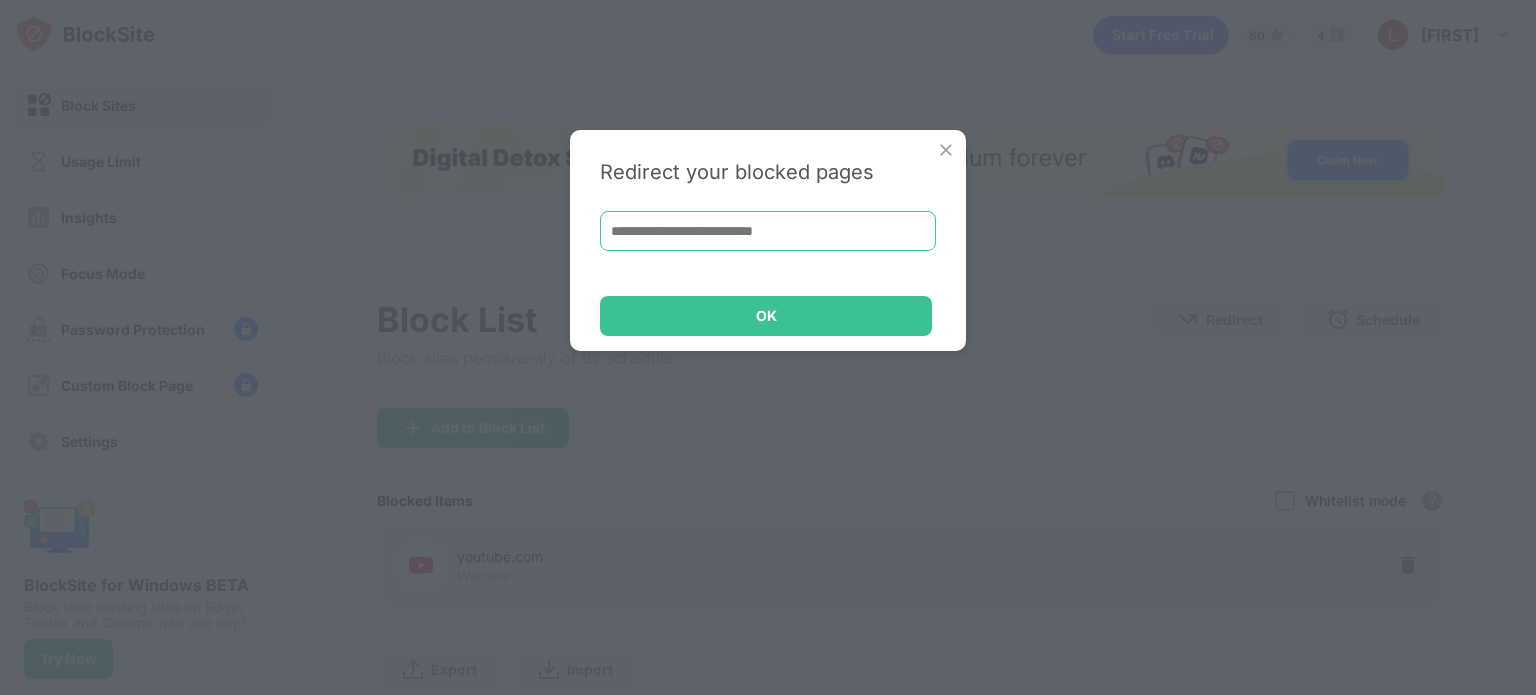 click at bounding box center (768, 231) 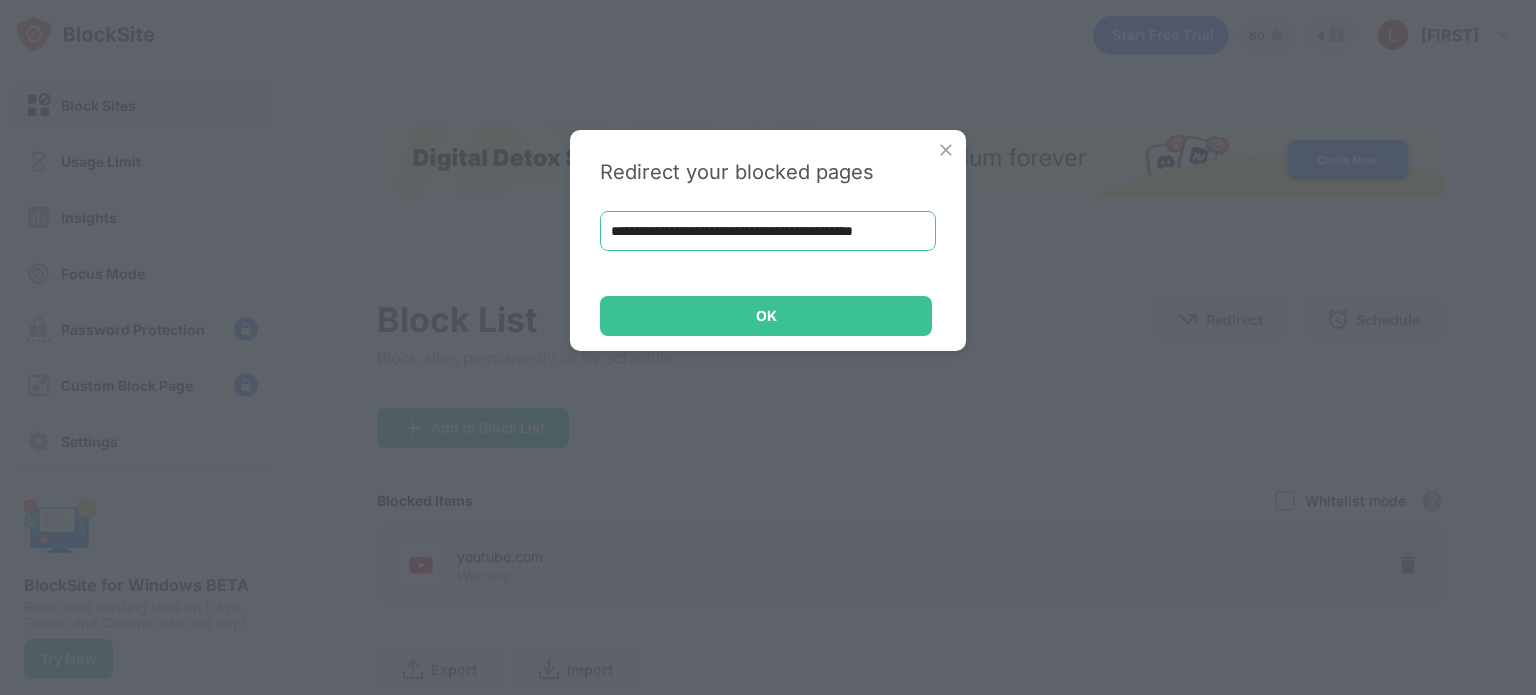 scroll, scrollTop: 0, scrollLeft: 48, axis: horizontal 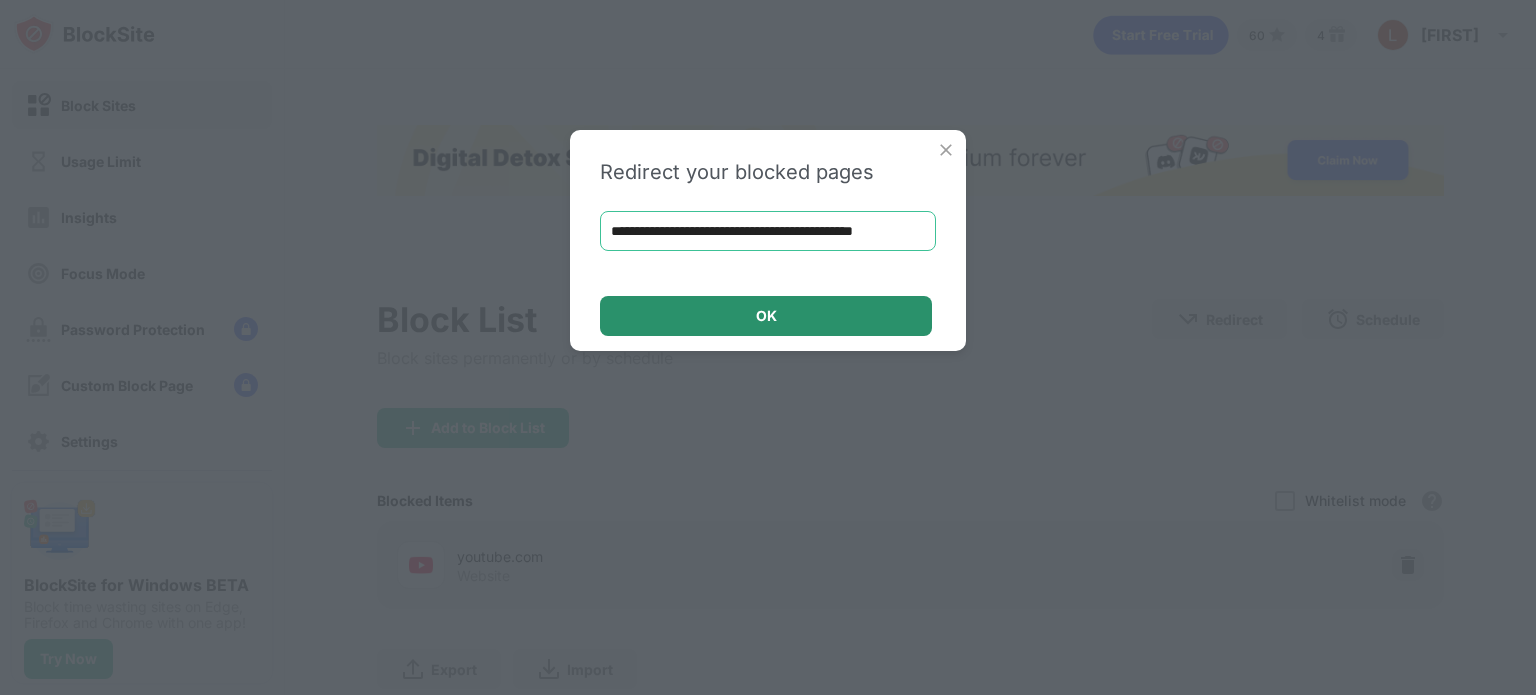 type on "**********" 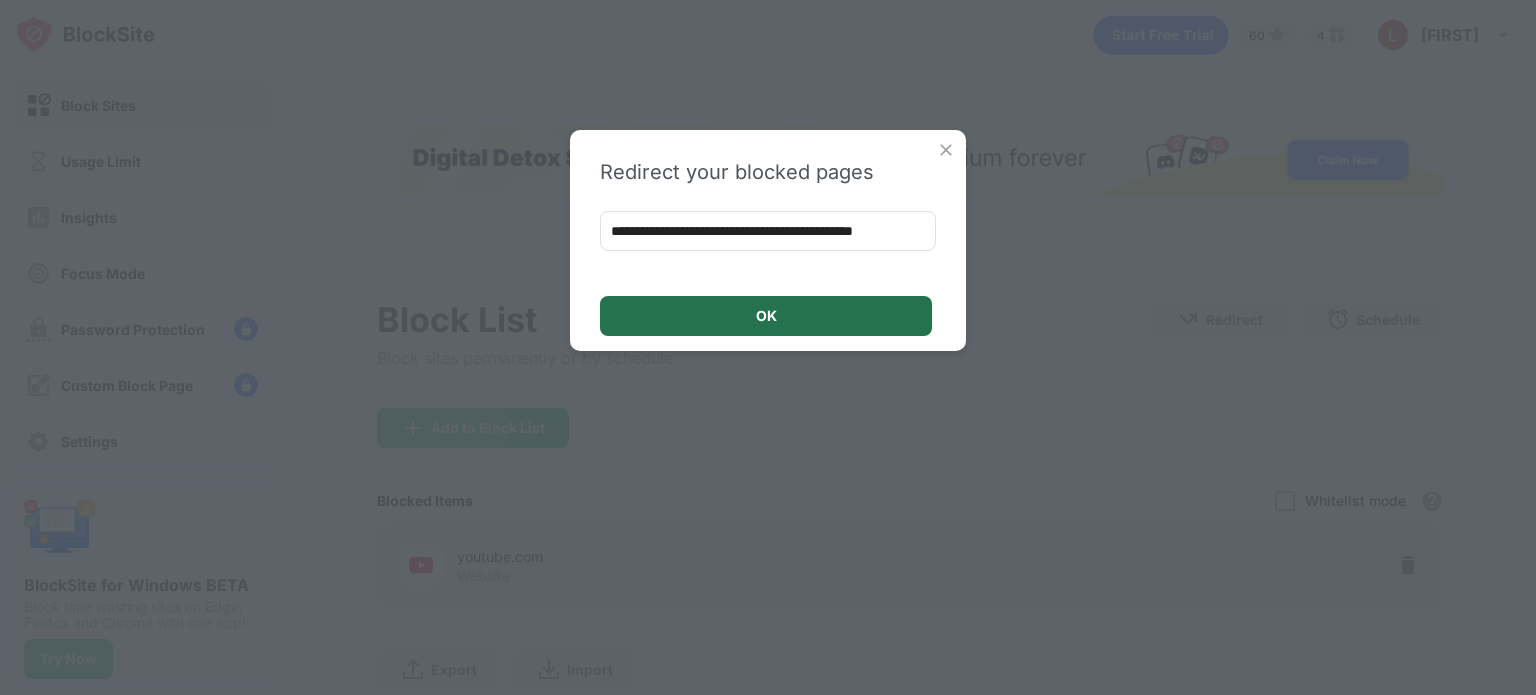 click on "OK" at bounding box center [766, 316] 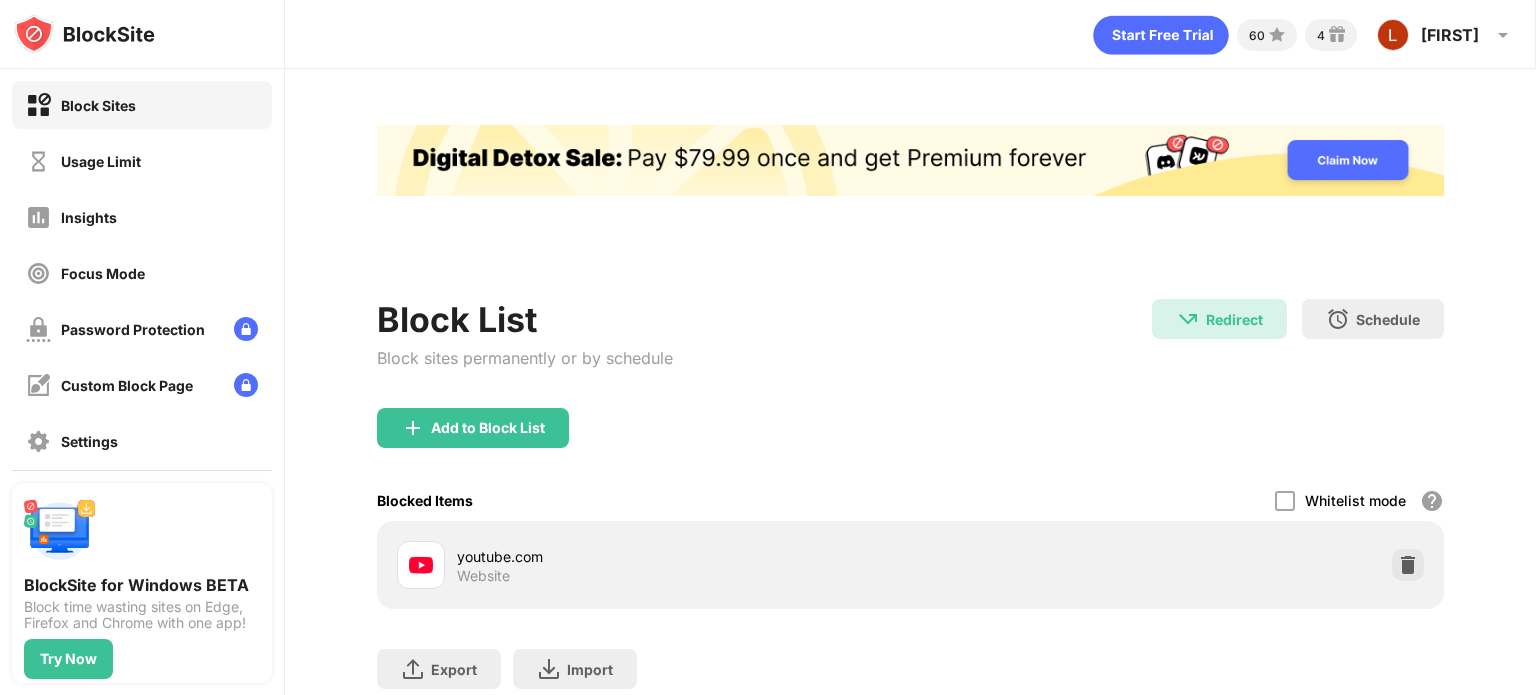 scroll, scrollTop: 140, scrollLeft: 0, axis: vertical 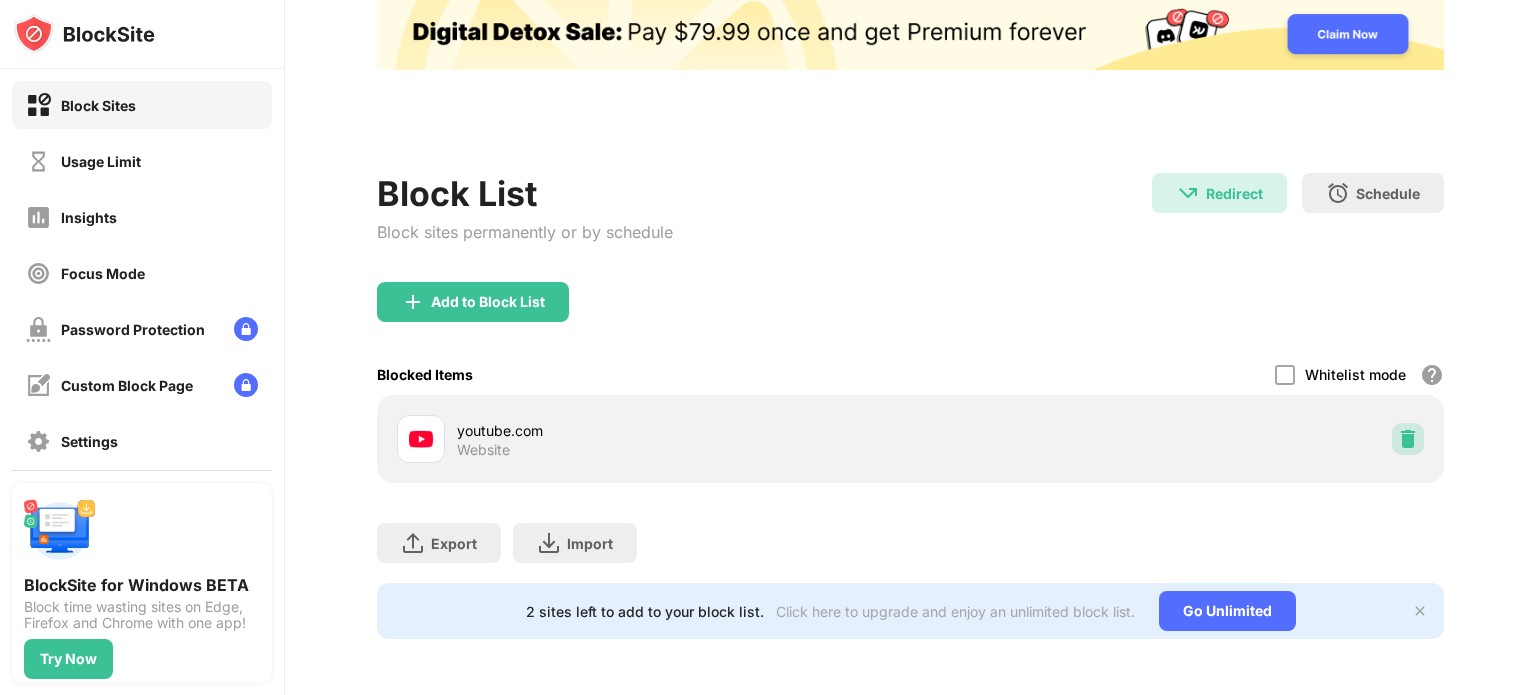 click at bounding box center [1408, 439] 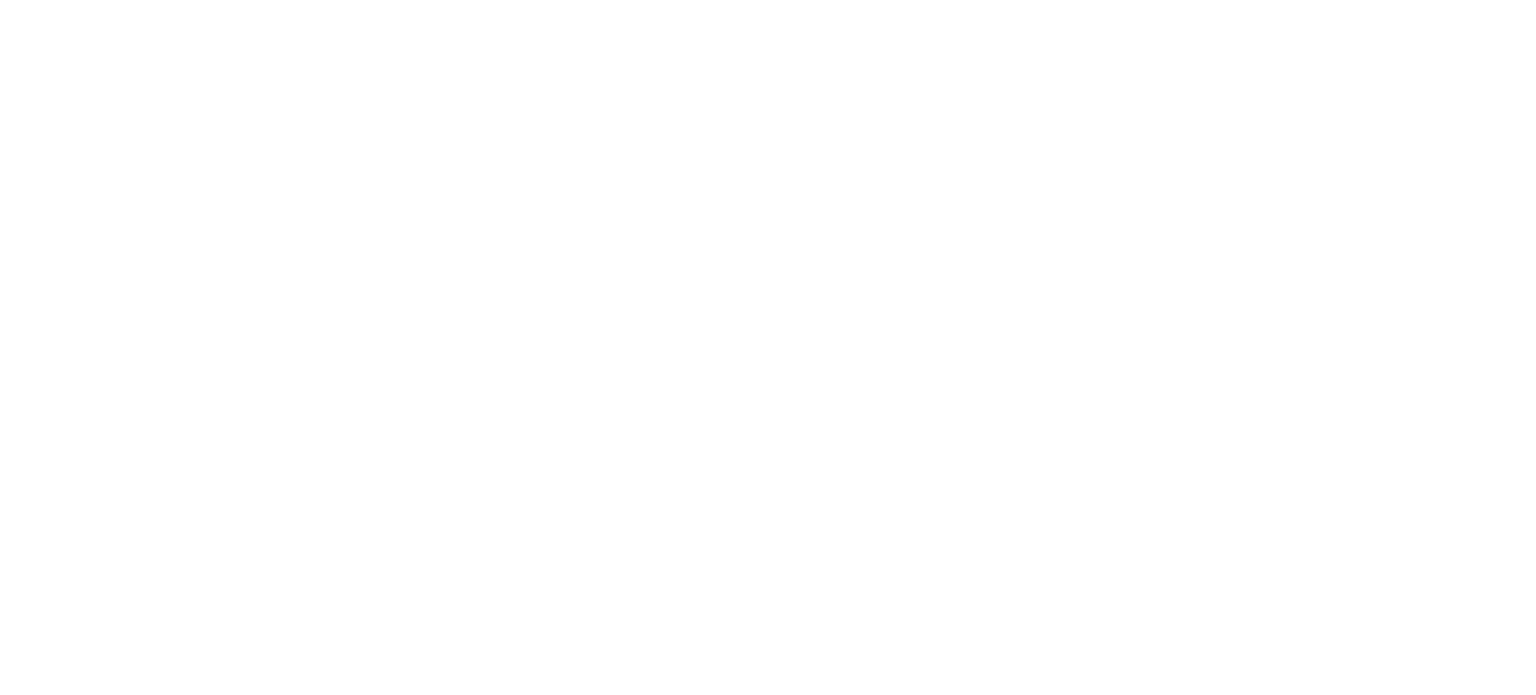 scroll, scrollTop: 0, scrollLeft: 0, axis: both 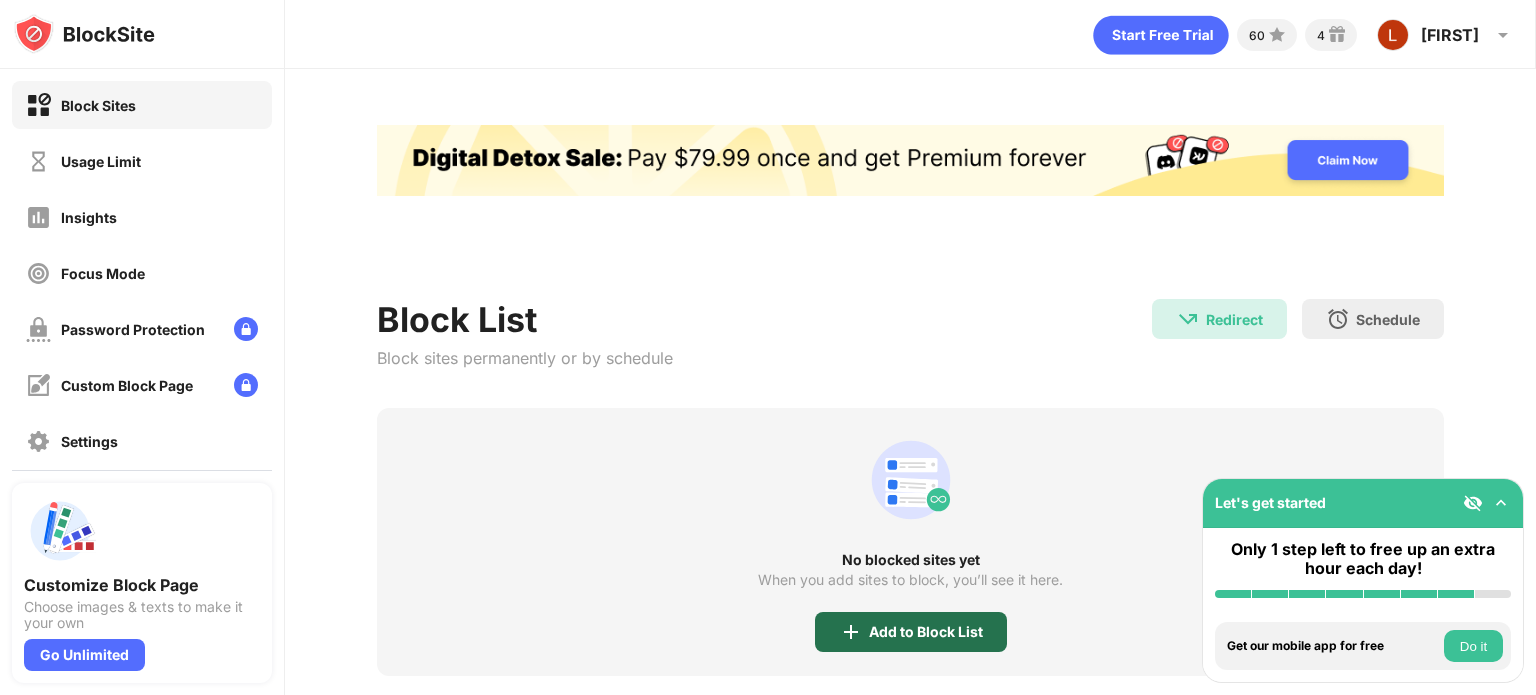 click on "Add to Block List" at bounding box center (926, 632) 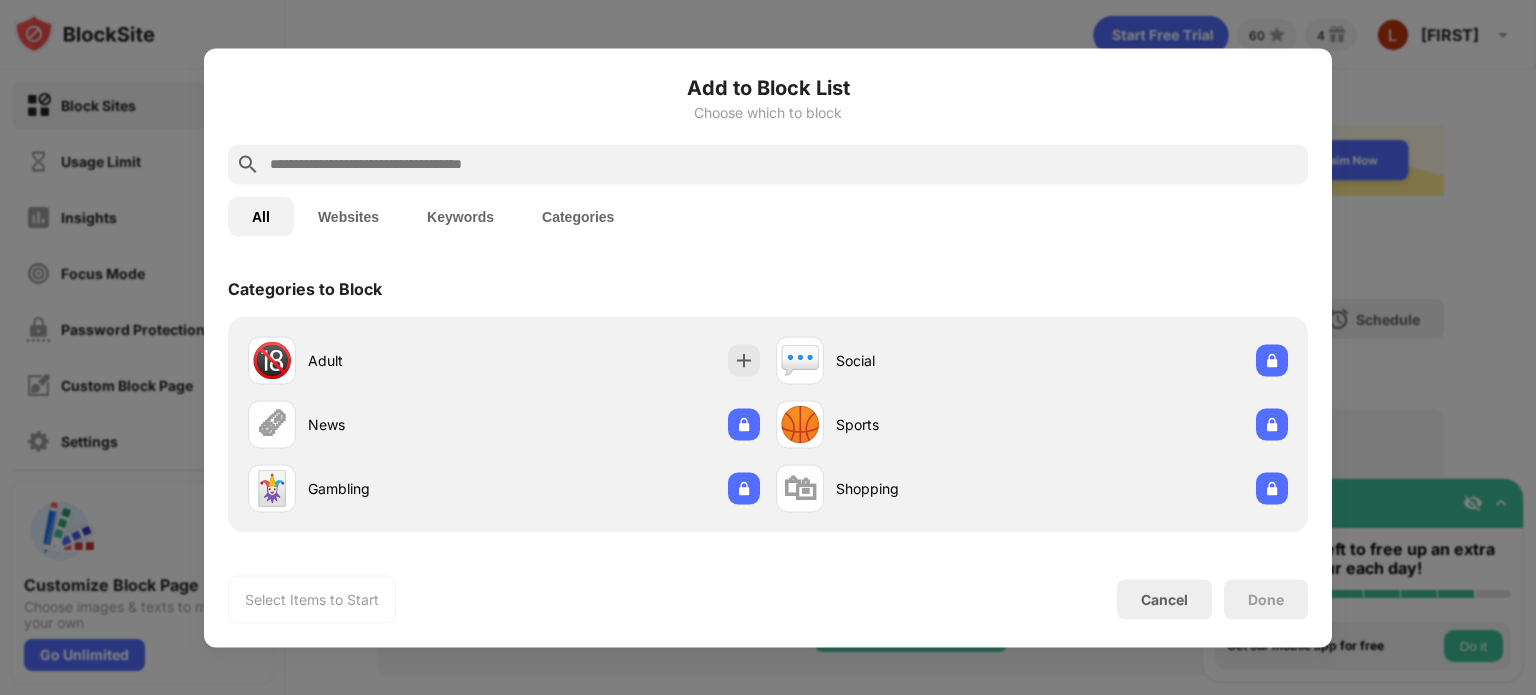 click at bounding box center [784, 164] 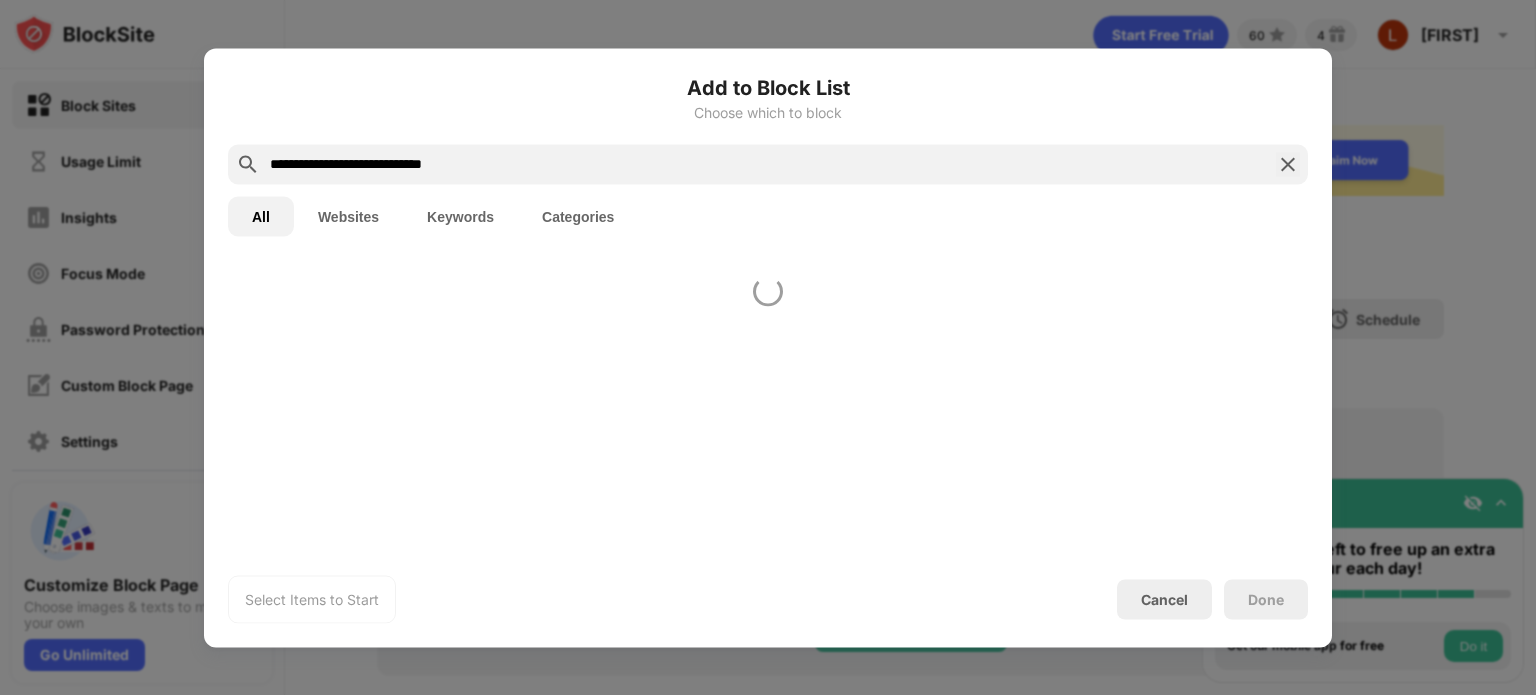 scroll, scrollTop: 0, scrollLeft: 0, axis: both 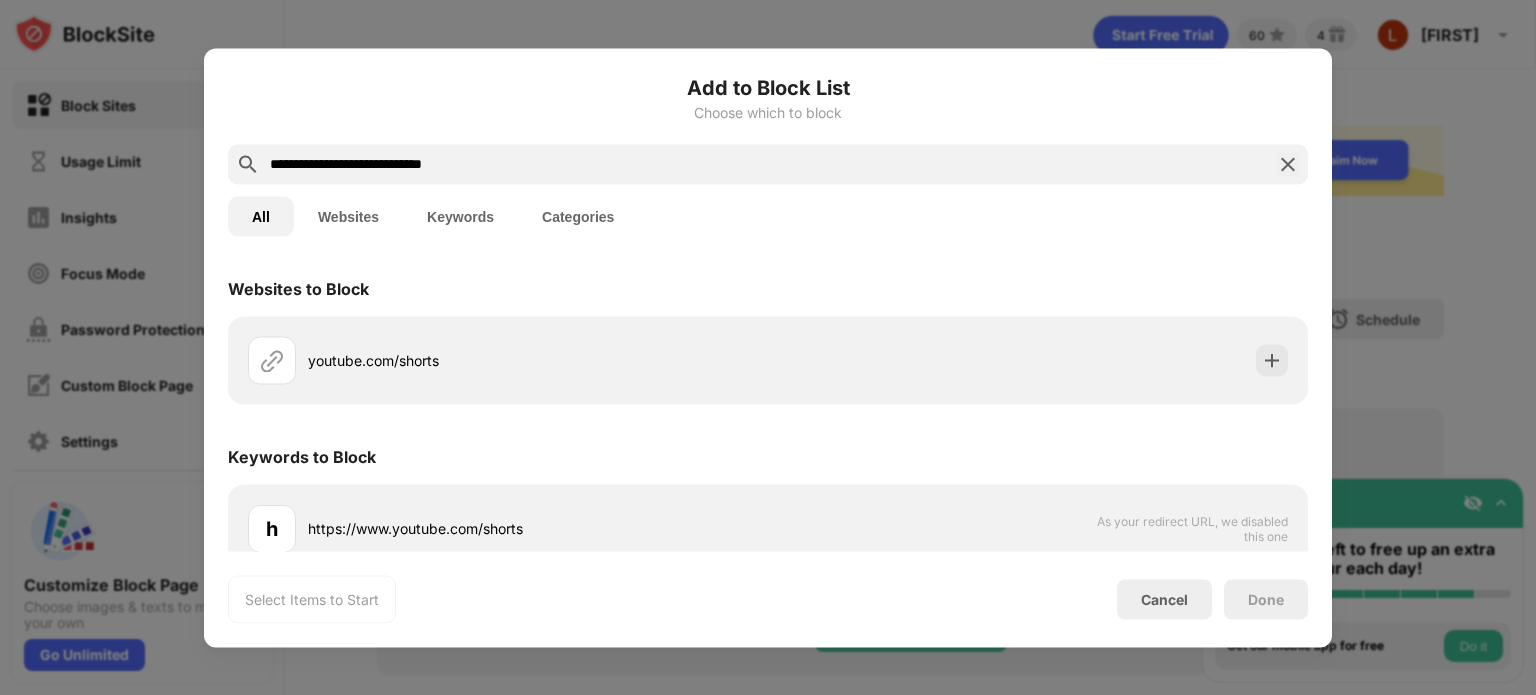 type on "**********" 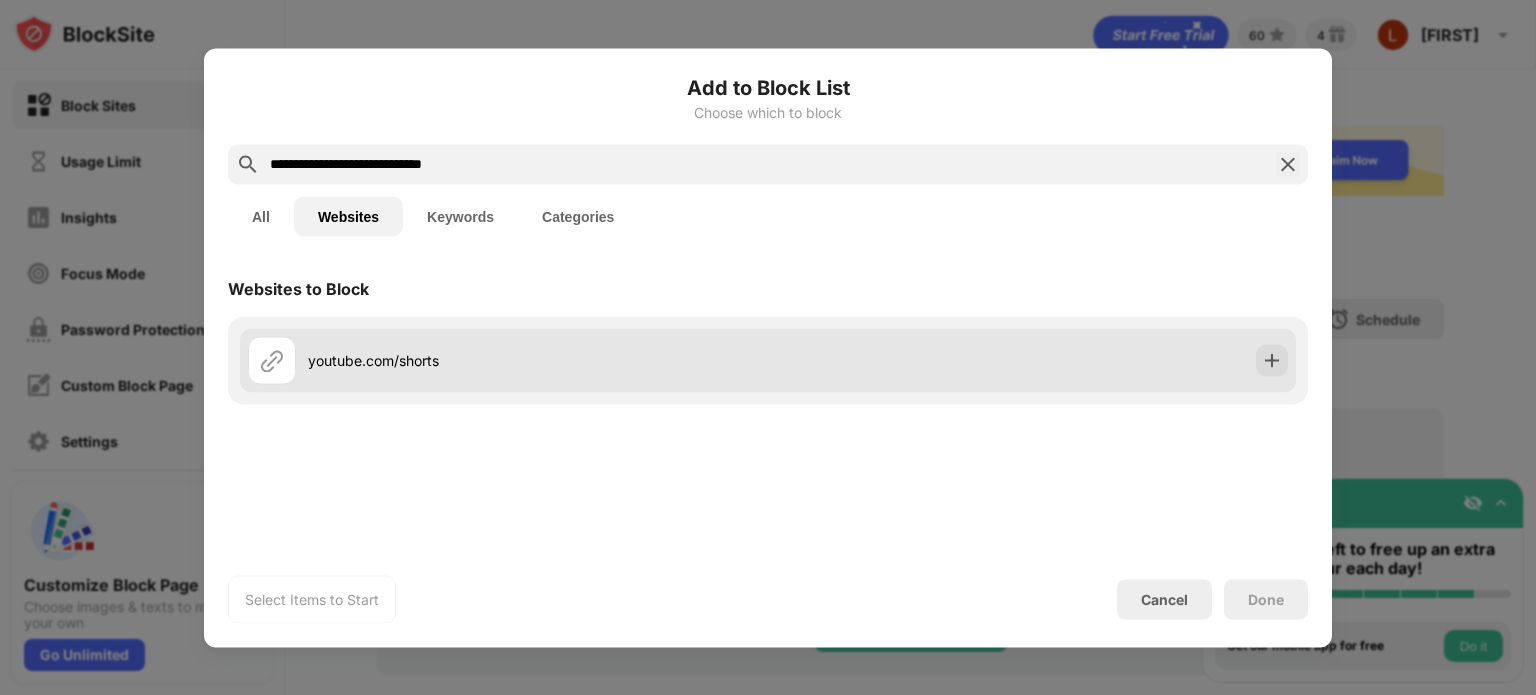 click on "youtube.com/shorts" at bounding box center (508, 360) 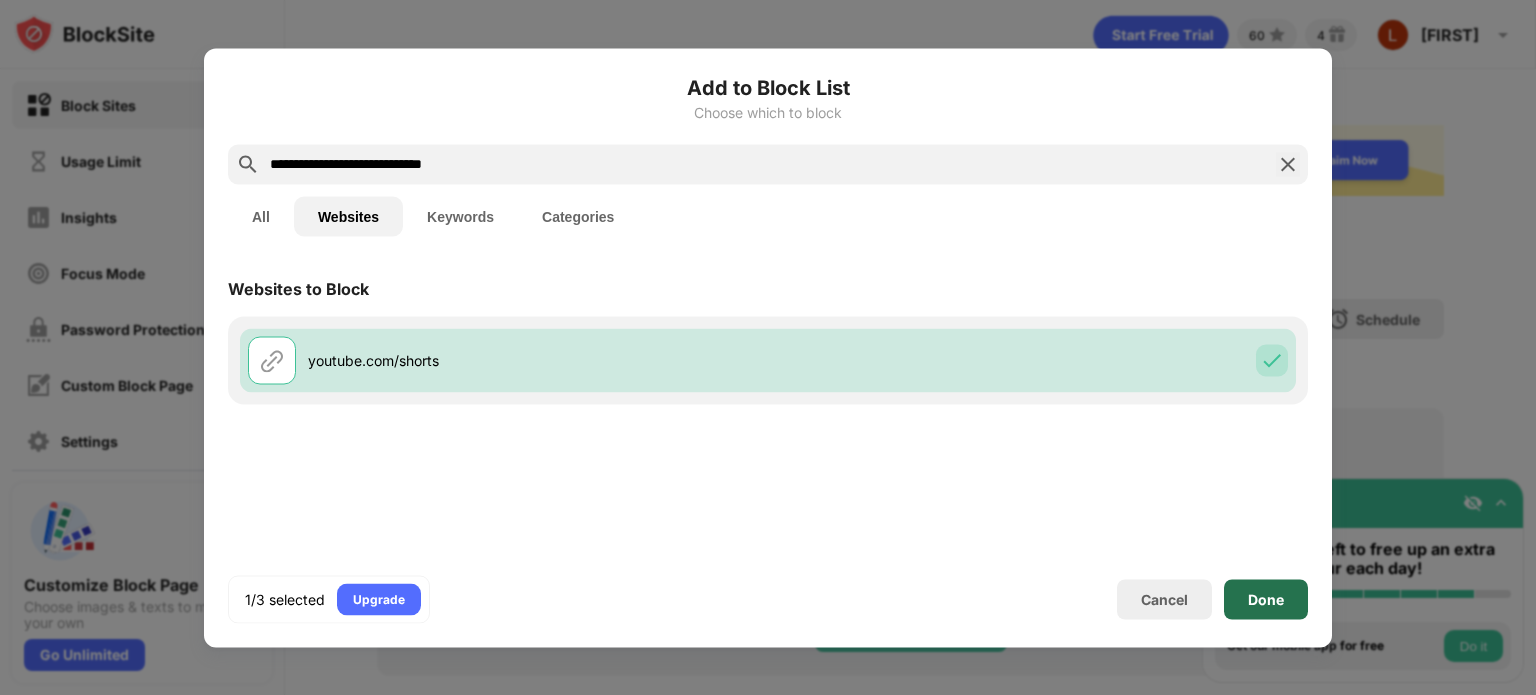click on "Done" at bounding box center [1266, 599] 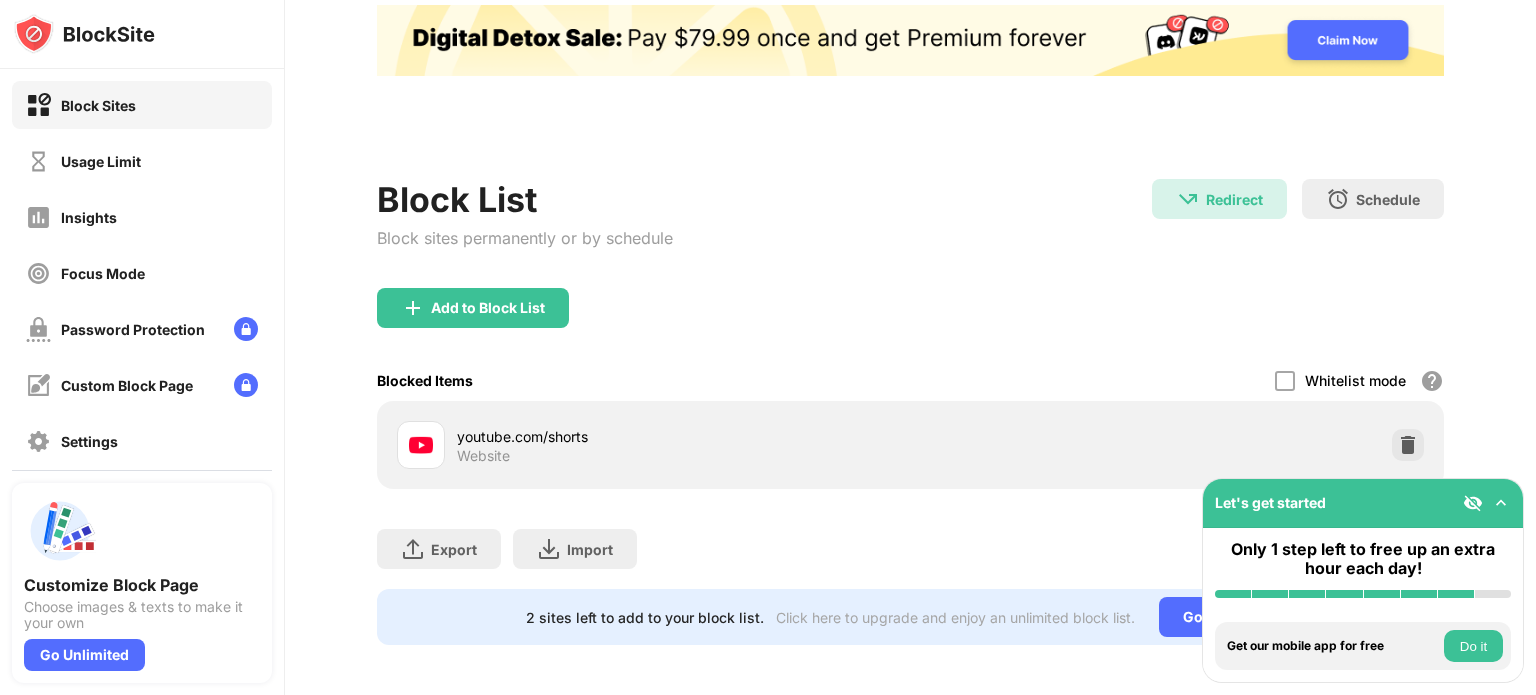 scroll, scrollTop: 140, scrollLeft: 0, axis: vertical 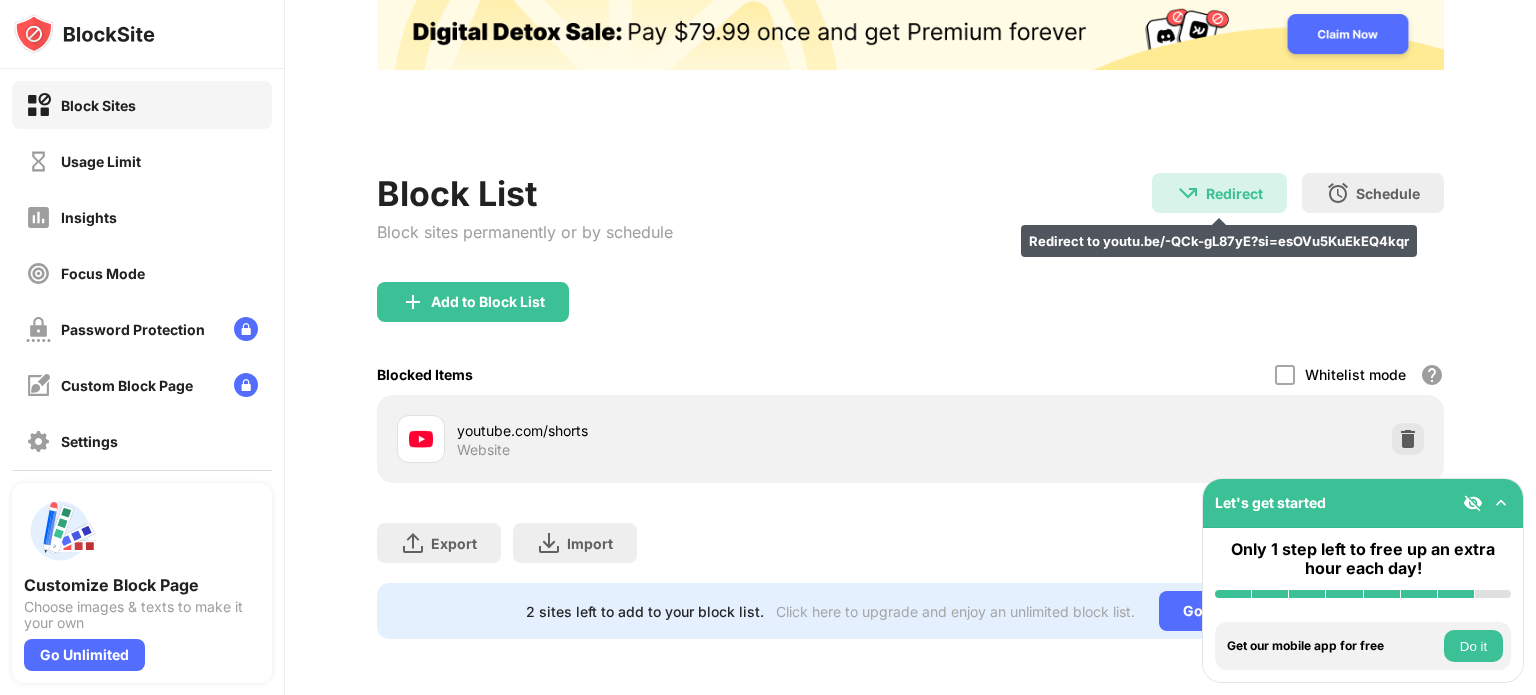 click on "Redirect Redirect to youtu.be/-QCk-gL87yE?si=esOVu5KuEkEQ4kqr" at bounding box center [1219, 193] 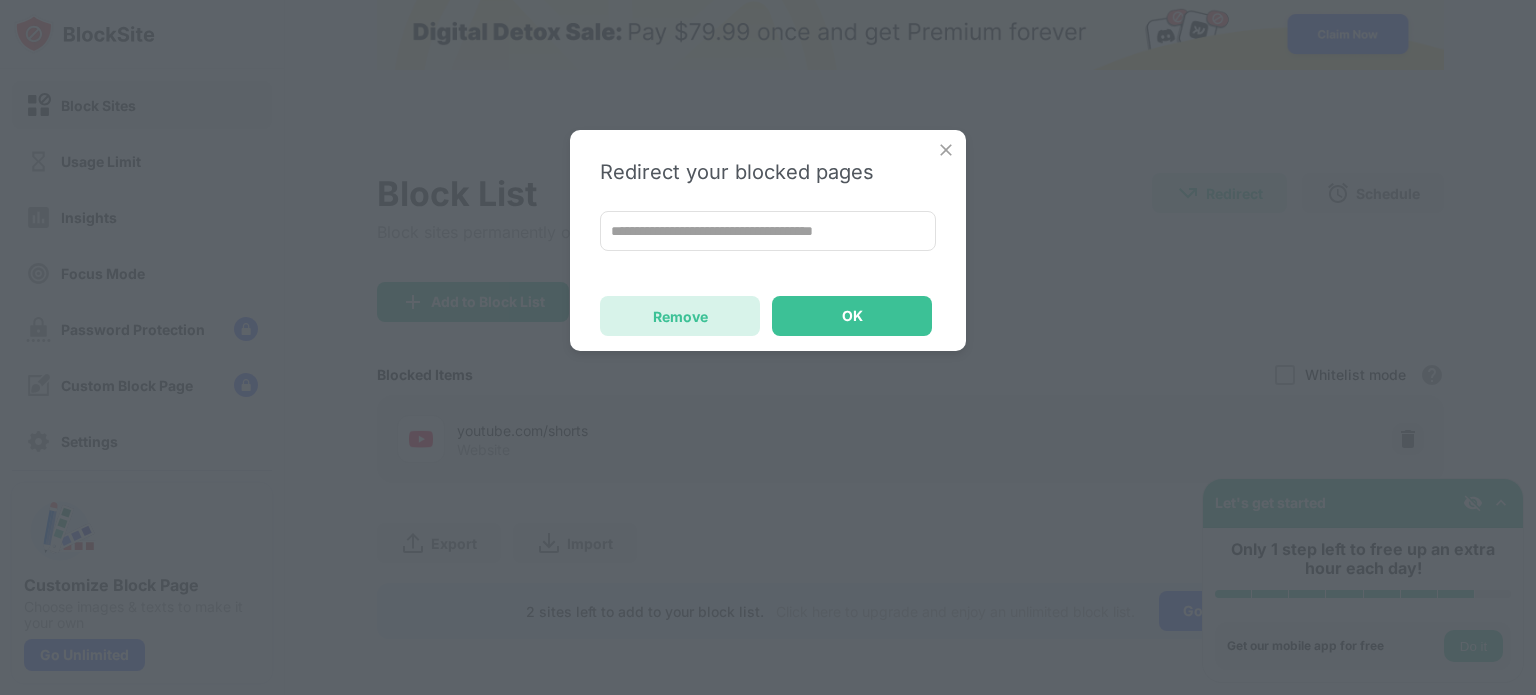 click on "Remove" at bounding box center [680, 316] 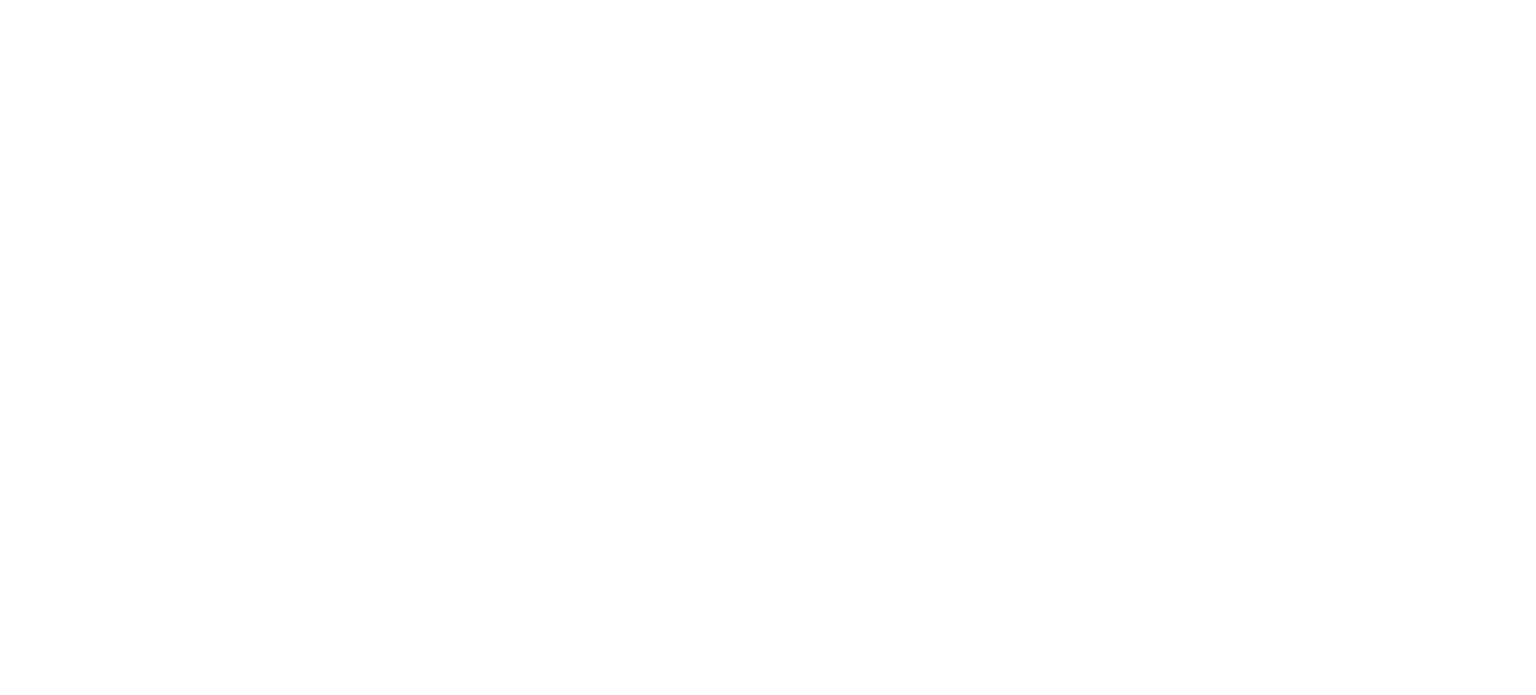 scroll, scrollTop: 0, scrollLeft: 0, axis: both 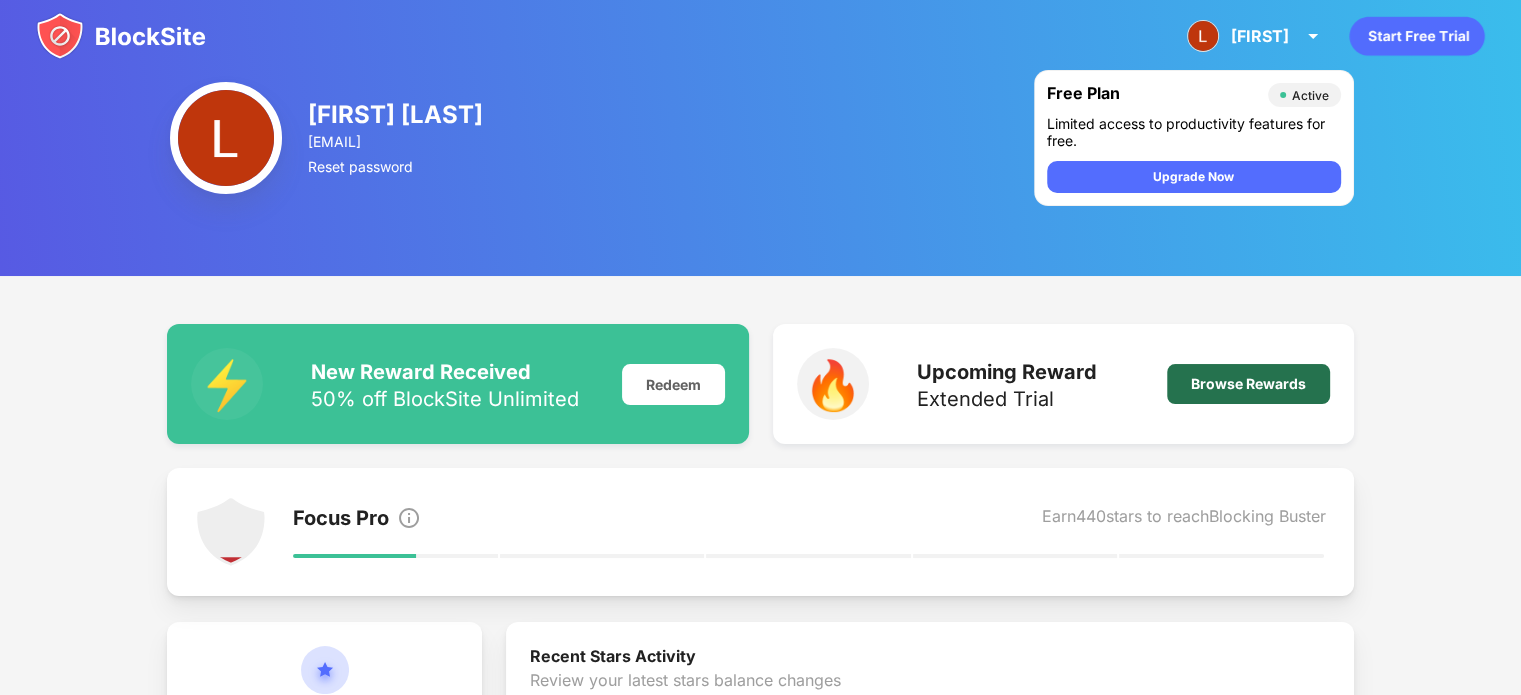 click on "Browse Rewards" at bounding box center [1248, 384] 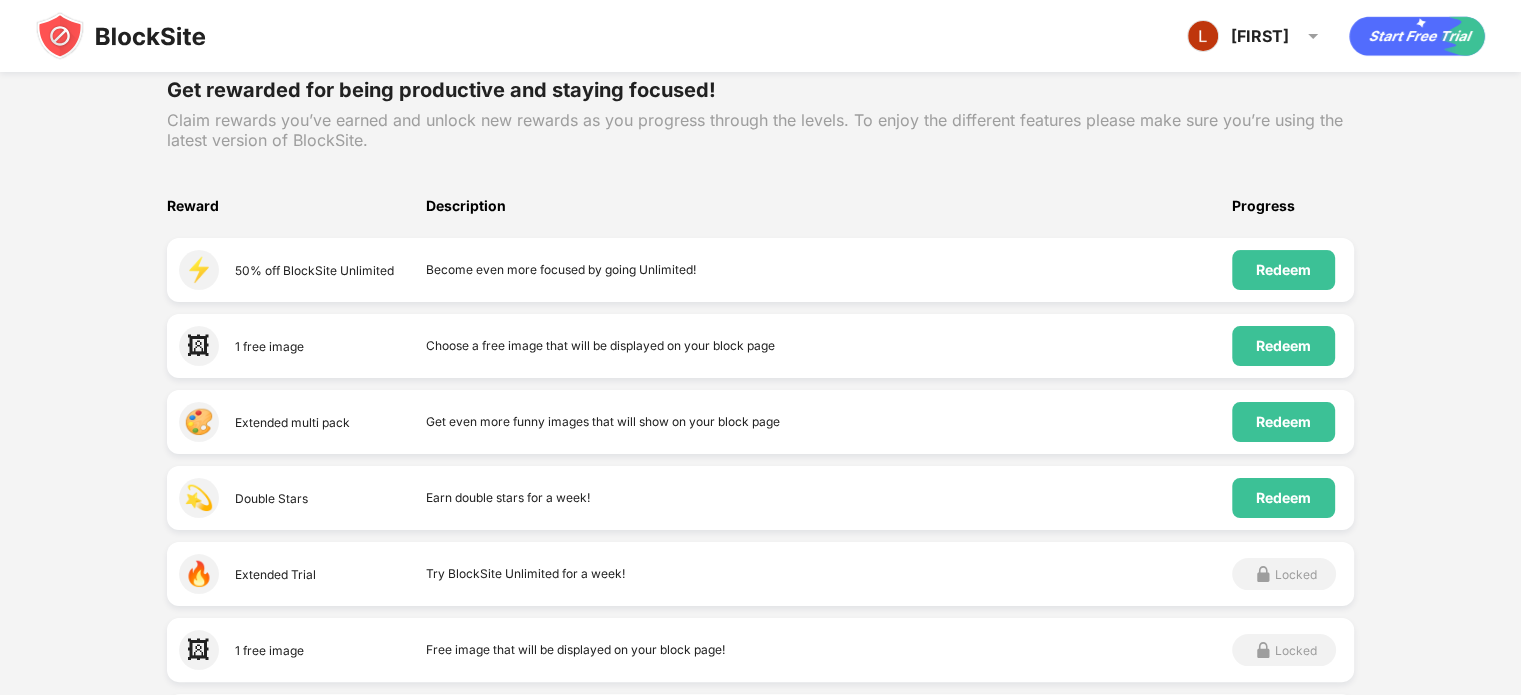 scroll, scrollTop: 268, scrollLeft: 0, axis: vertical 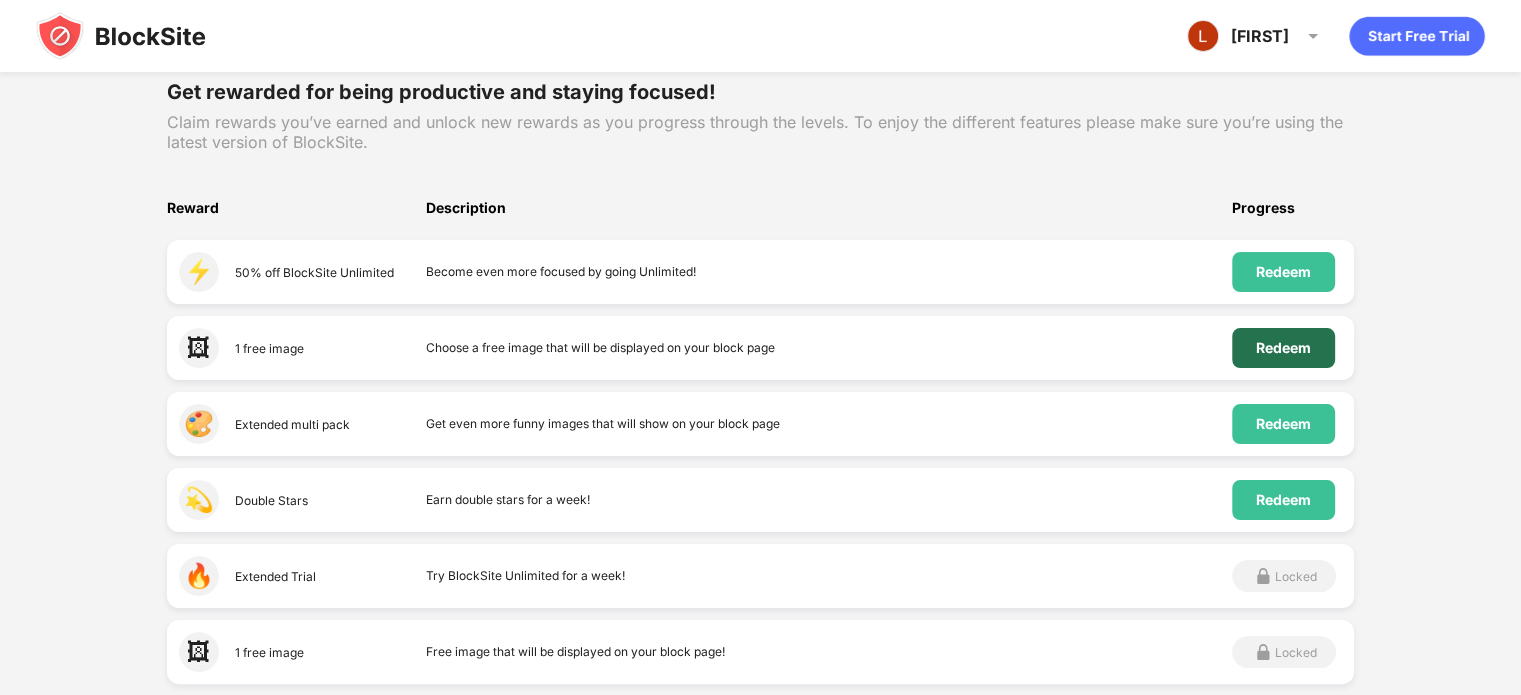 click on "Redeem" at bounding box center (1283, 348) 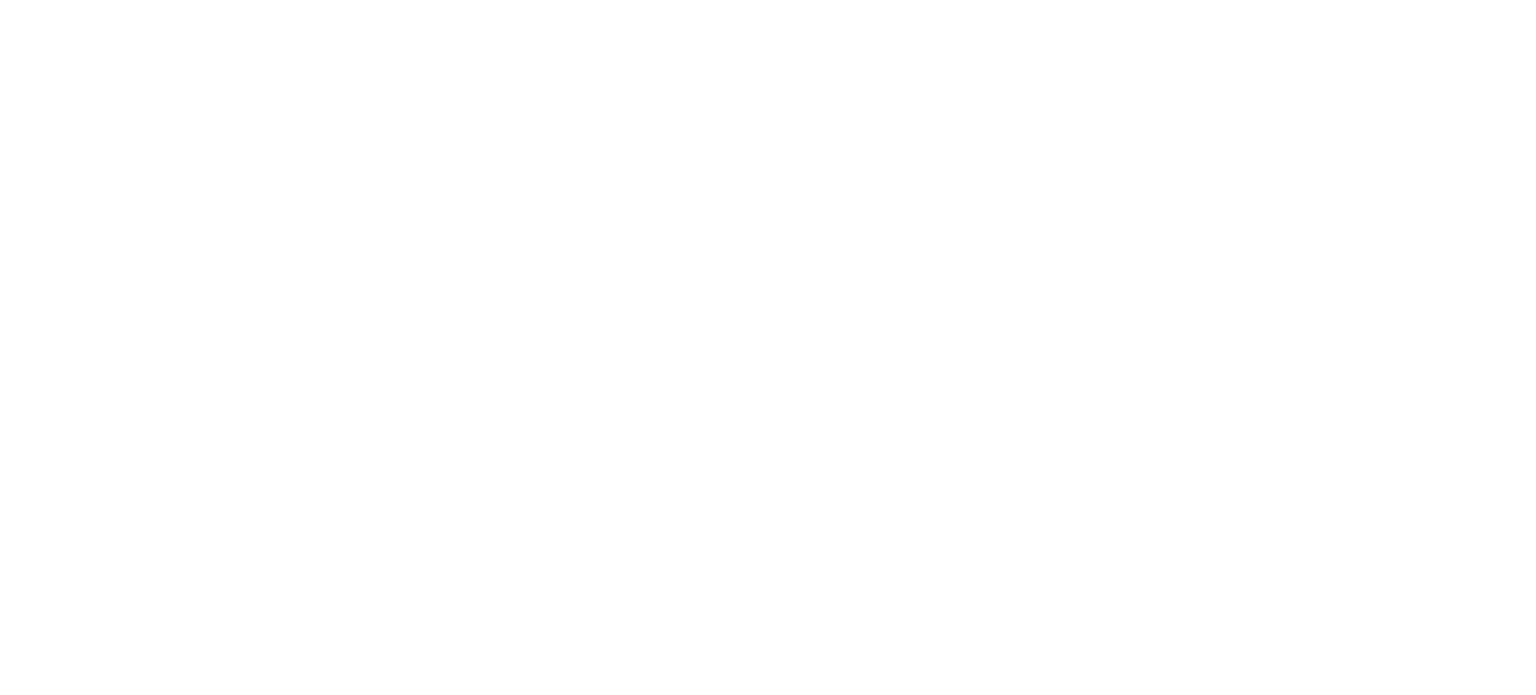 scroll, scrollTop: 0, scrollLeft: 0, axis: both 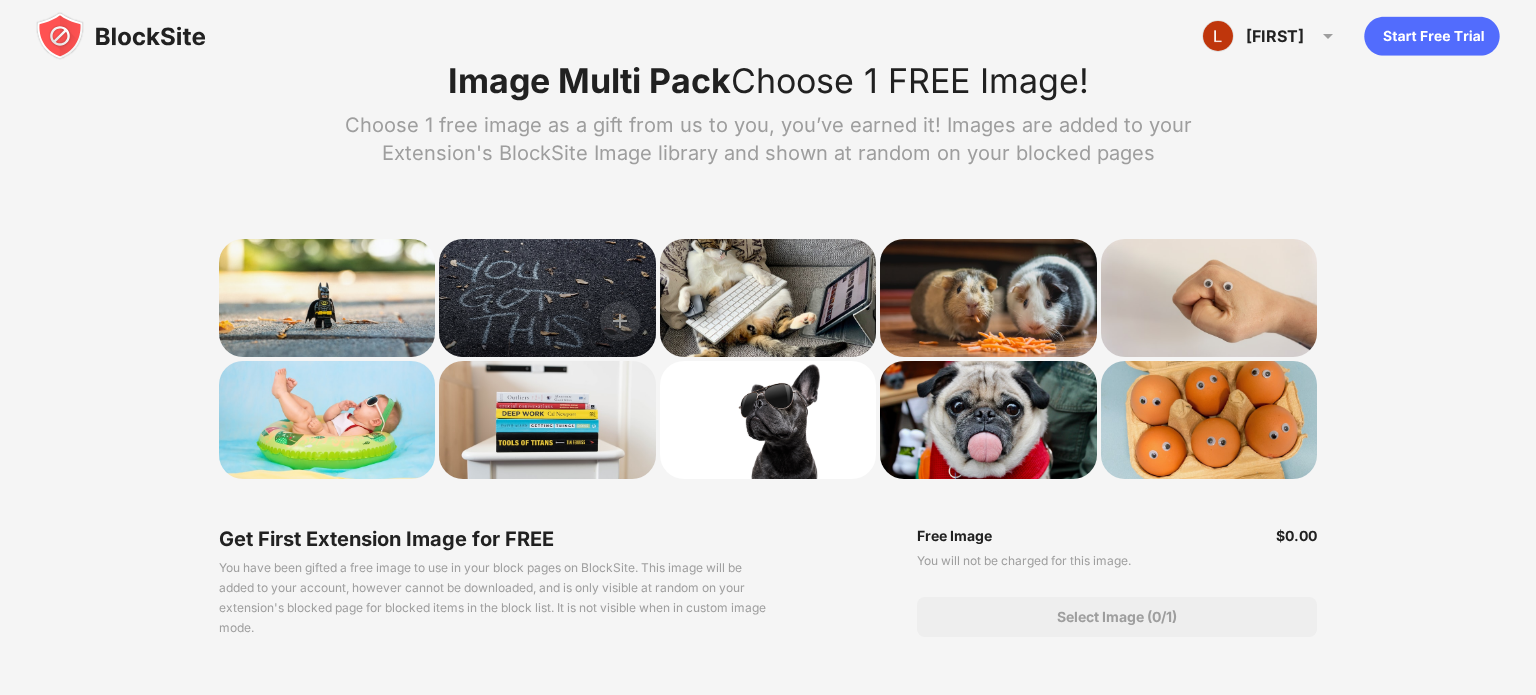 click at bounding box center [547, 298] 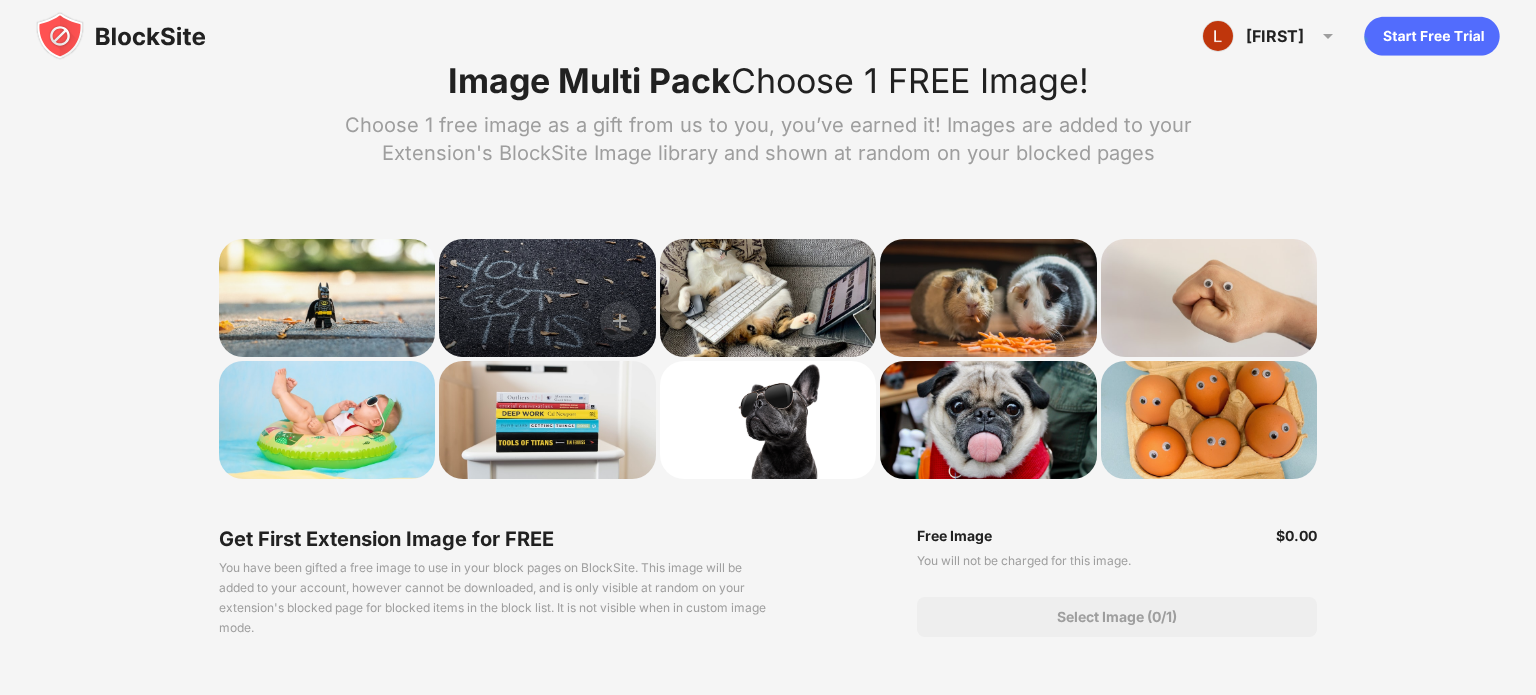 click at bounding box center (547, 298) 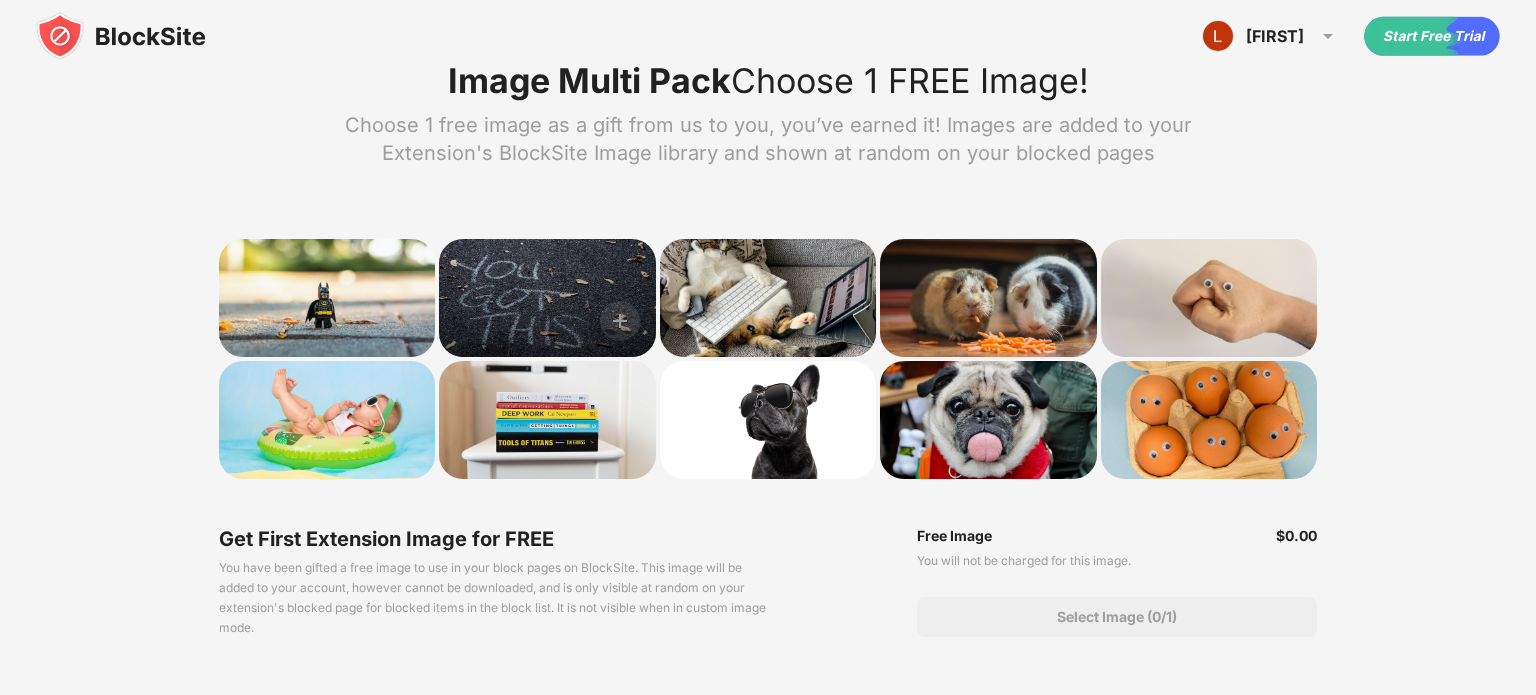 click at bounding box center [547, 298] 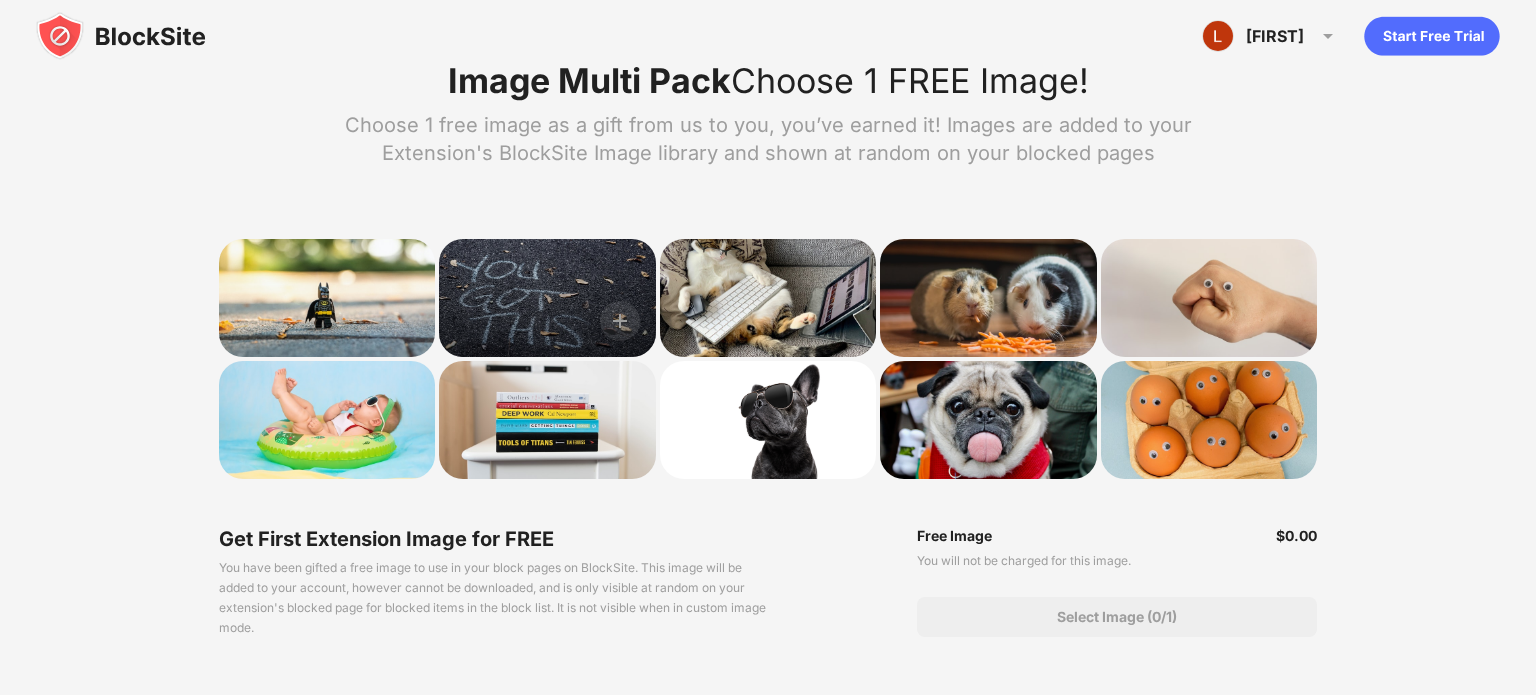 drag, startPoint x: 532, startPoint y: 311, endPoint x: 536, endPoint y: 298, distance: 13.601471 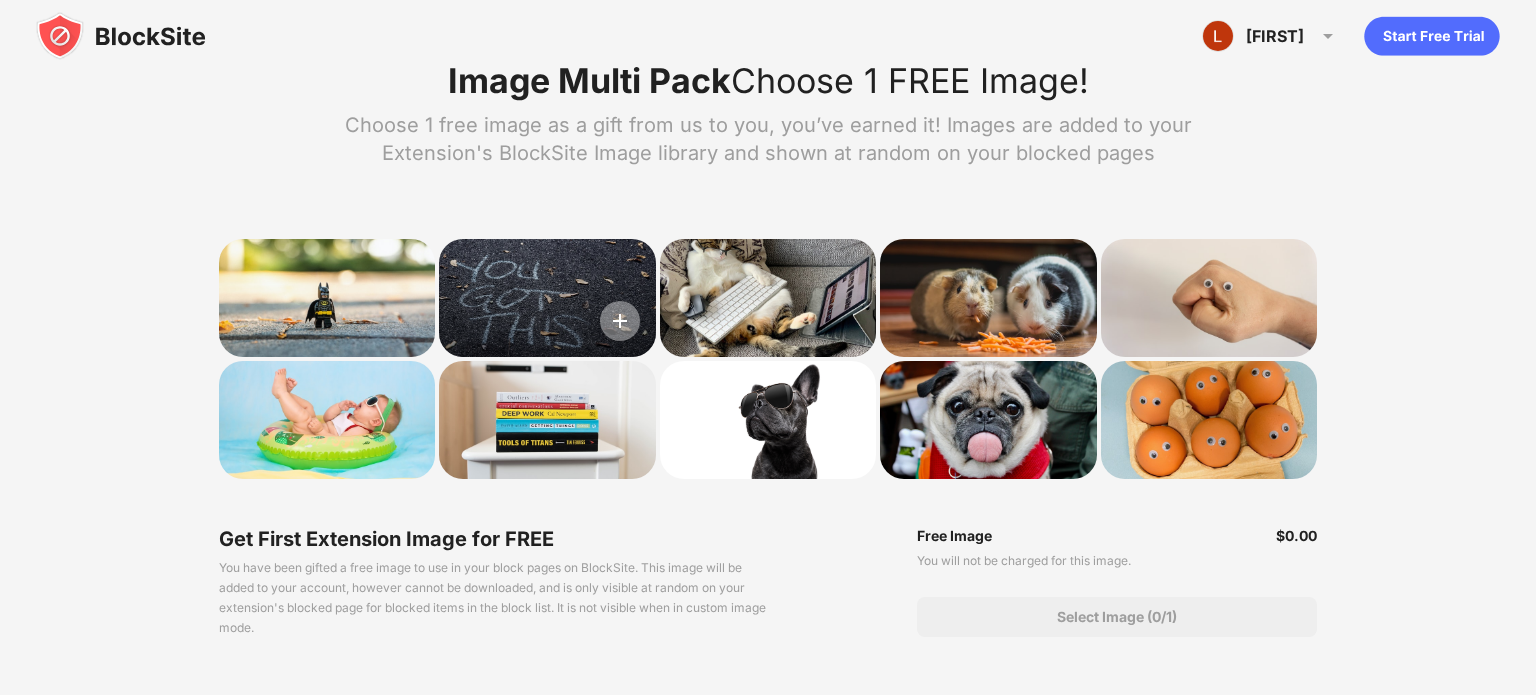 click at bounding box center [620, 321] 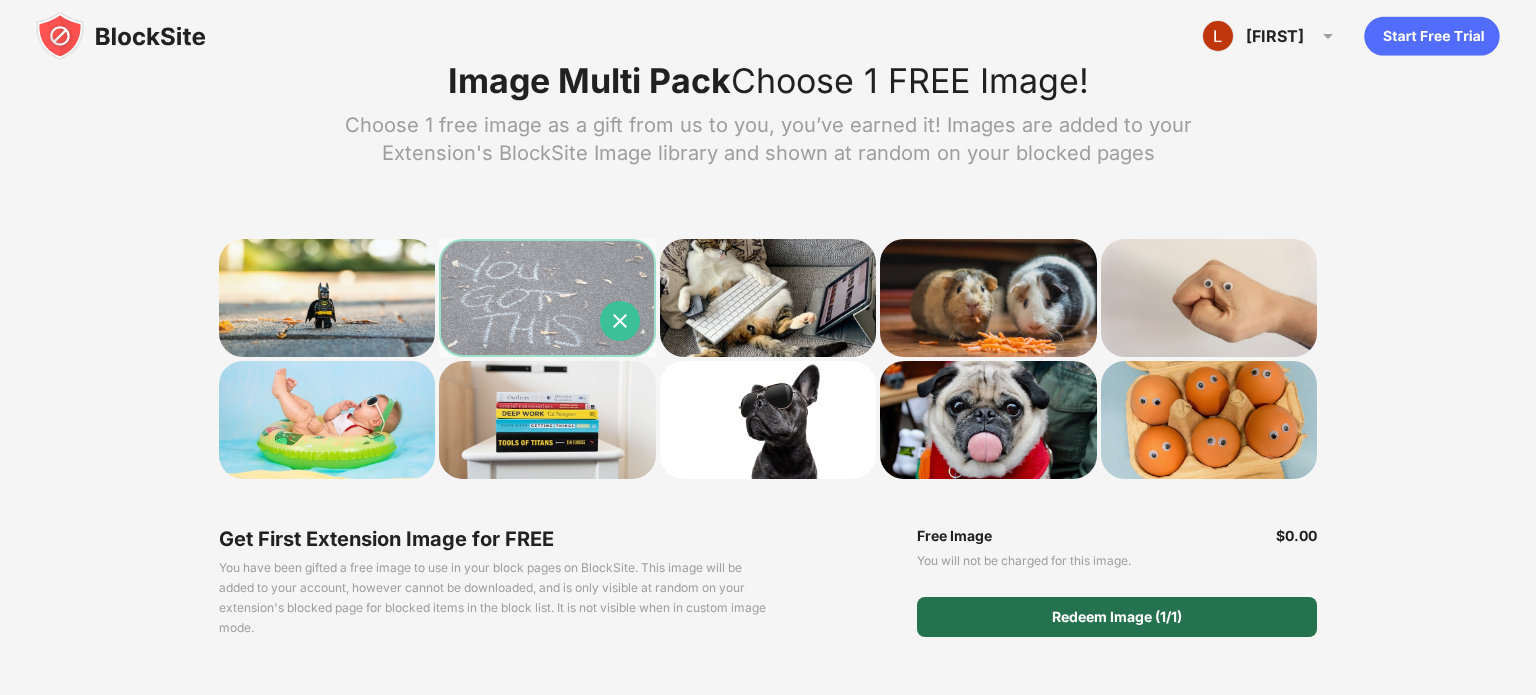 click on "Redeem Image (1/1)" at bounding box center [1117, 617] 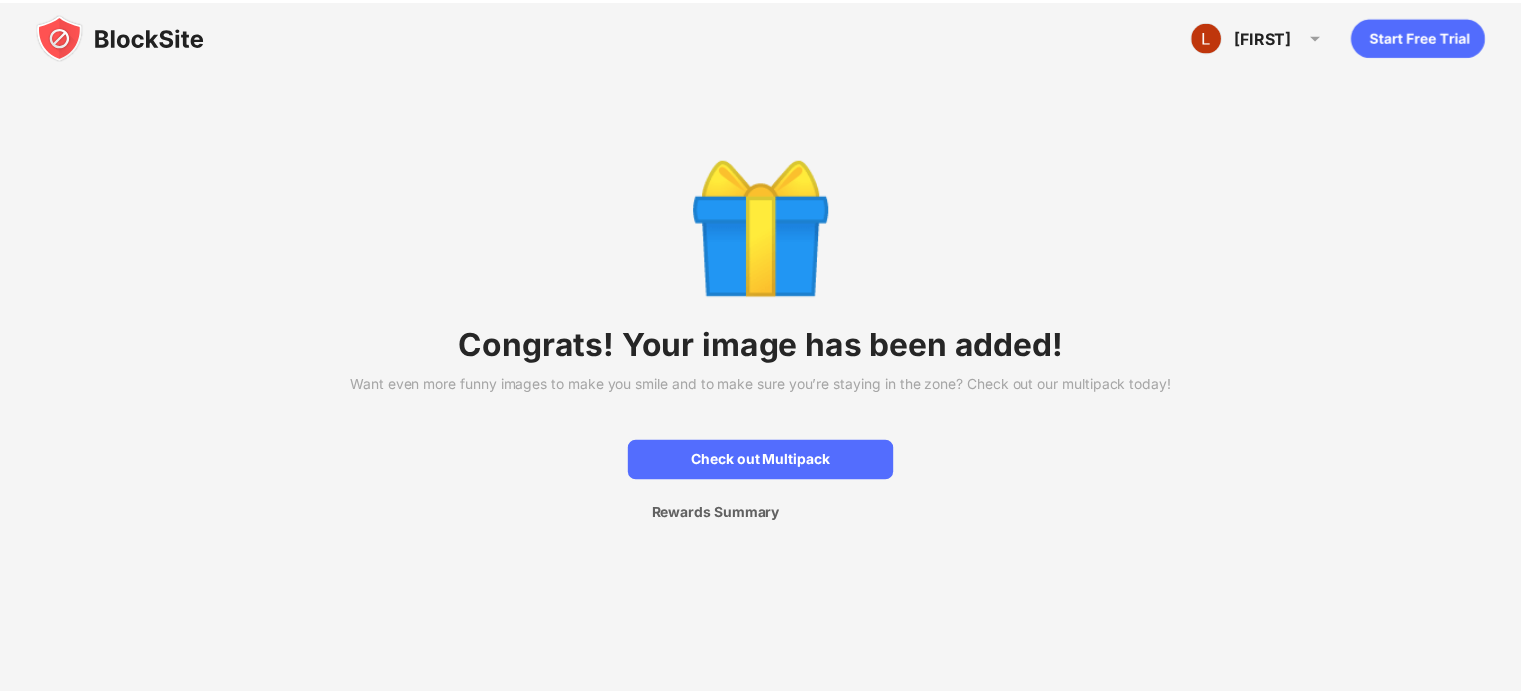 scroll, scrollTop: 100, scrollLeft: 0, axis: vertical 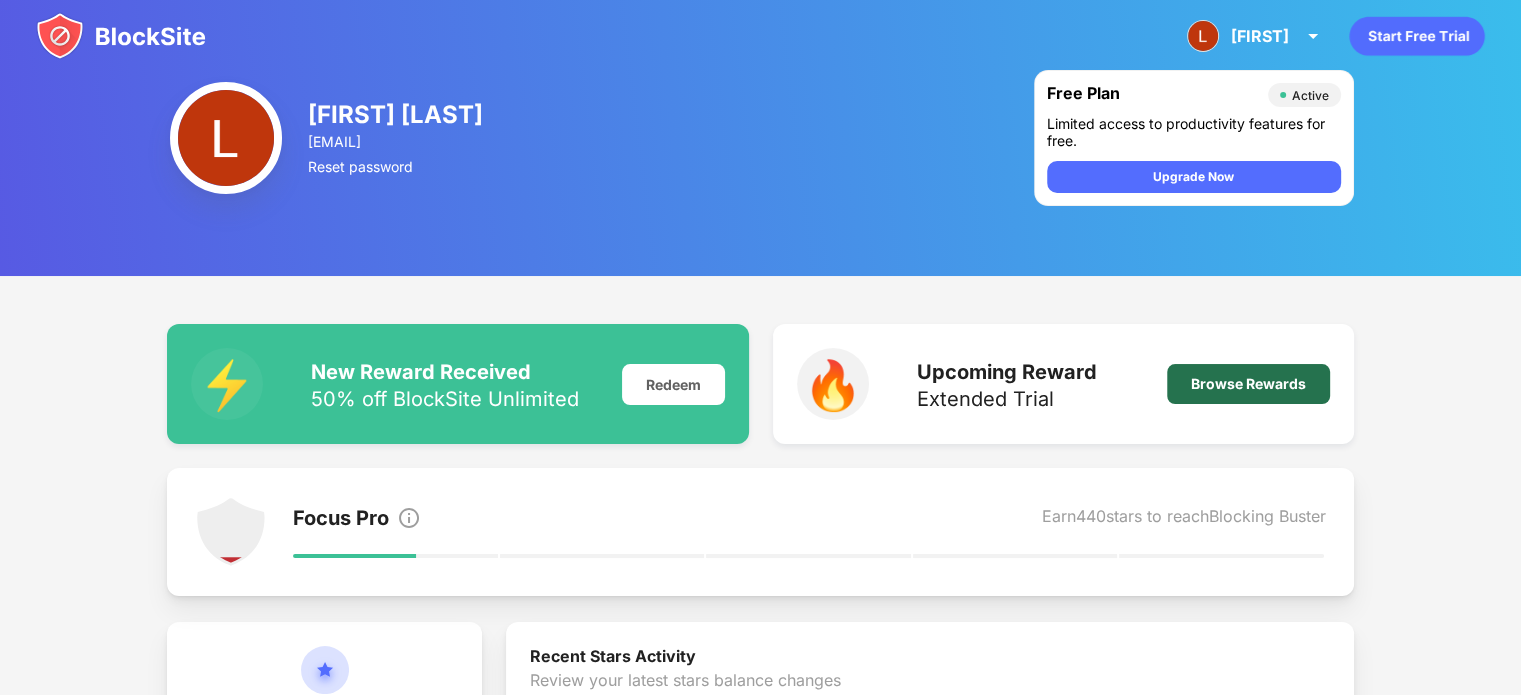 click on "Browse Rewards" at bounding box center (1248, 384) 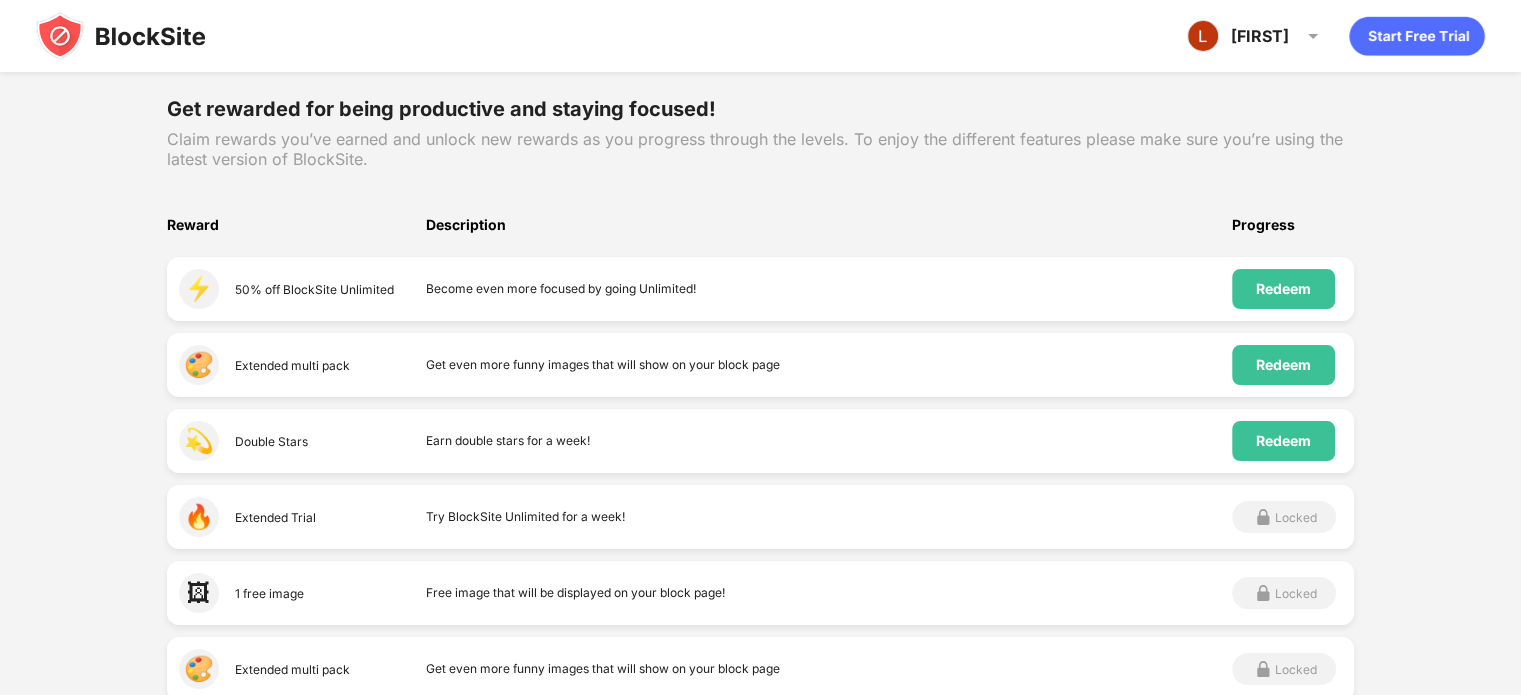 scroll, scrollTop: 250, scrollLeft: 0, axis: vertical 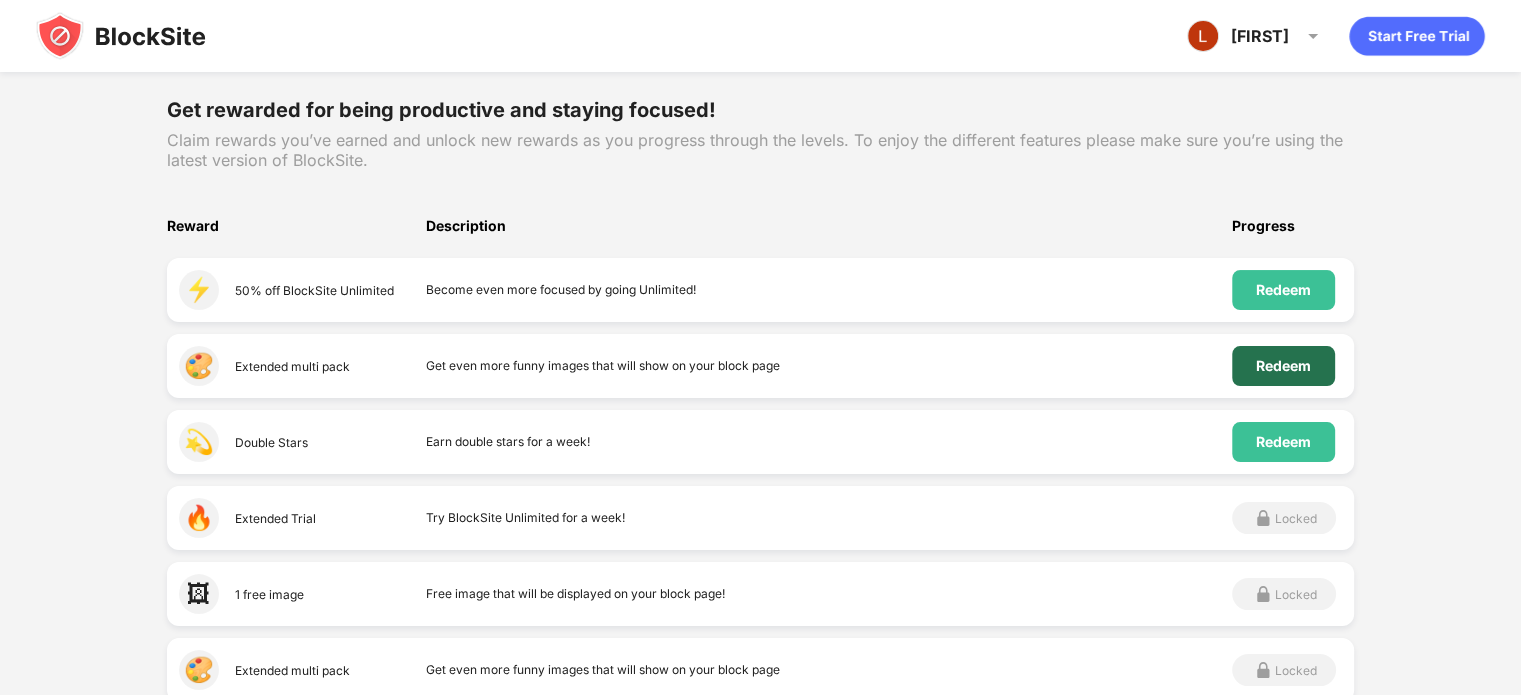 click on "Redeem" at bounding box center [1283, 366] 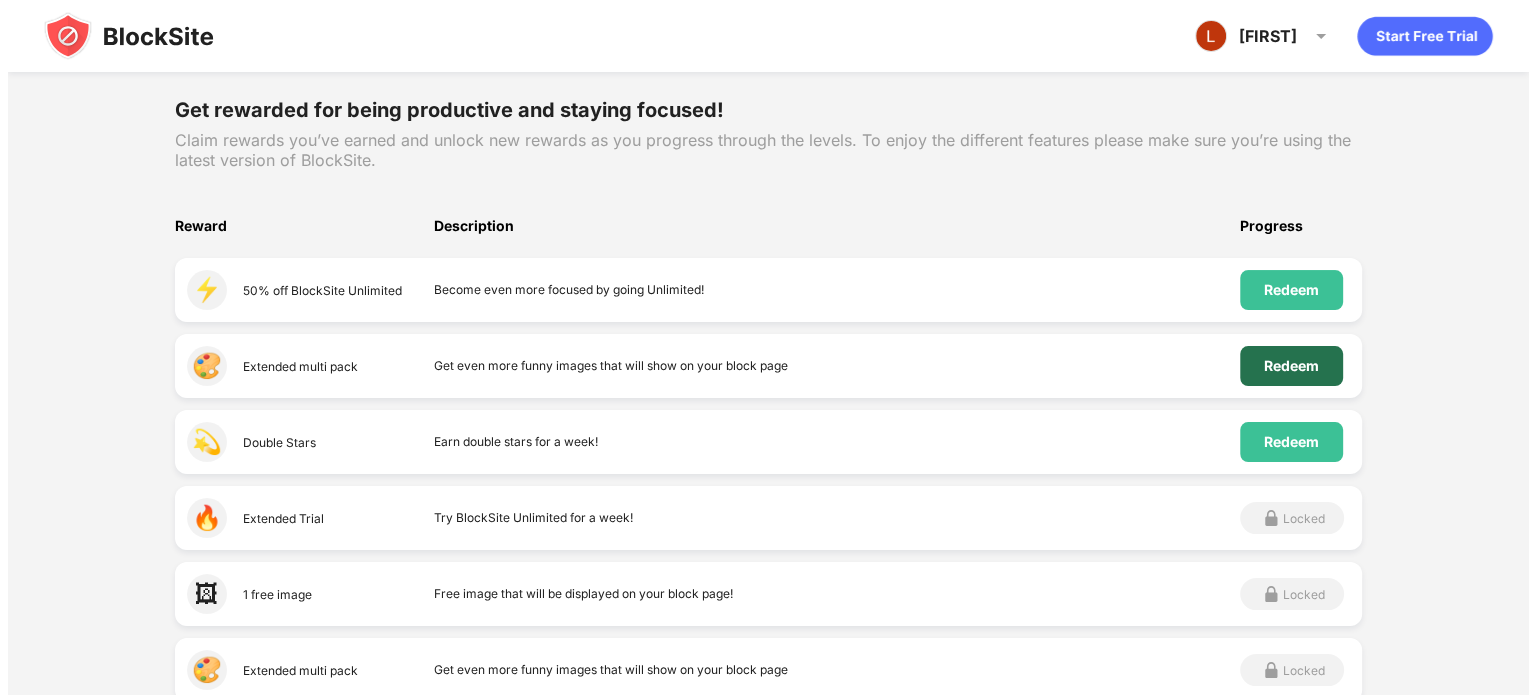 scroll, scrollTop: 0, scrollLeft: 0, axis: both 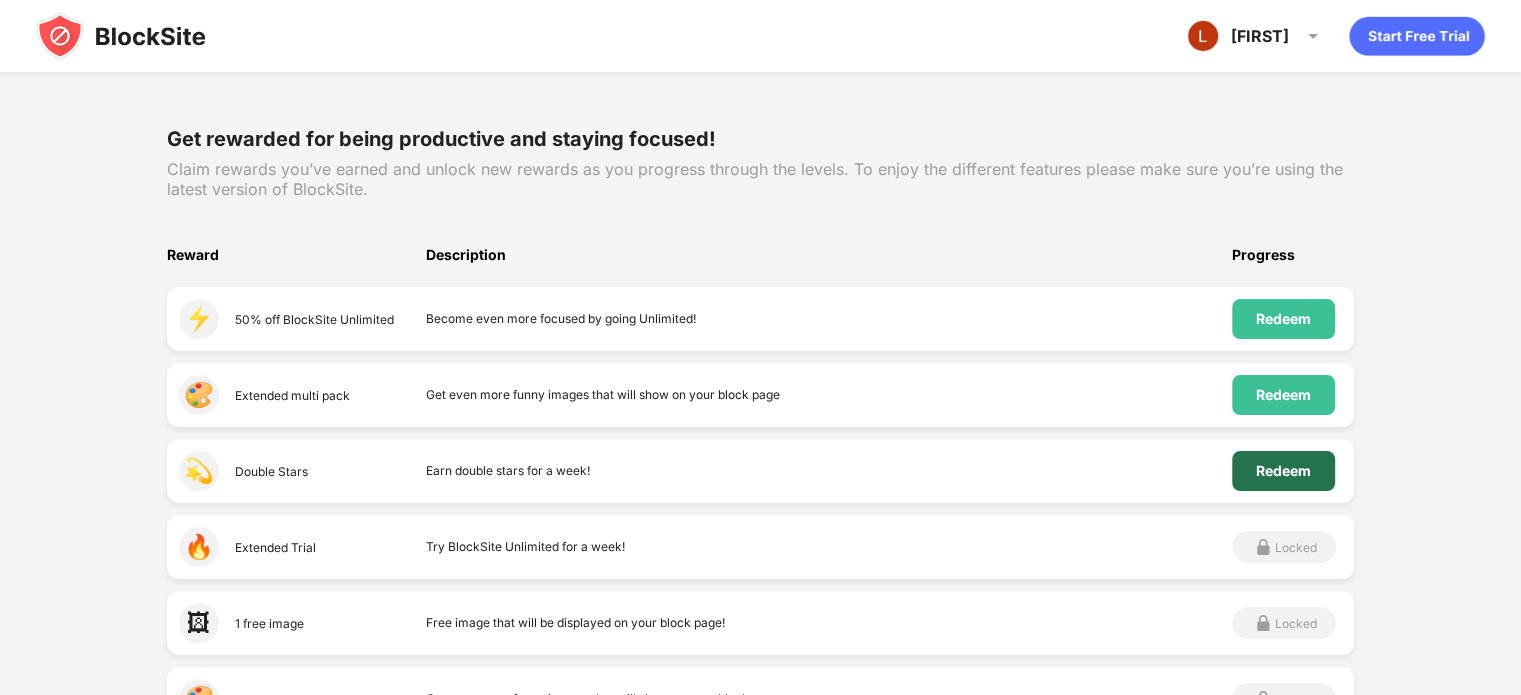 click on "Redeem" at bounding box center [1283, 471] 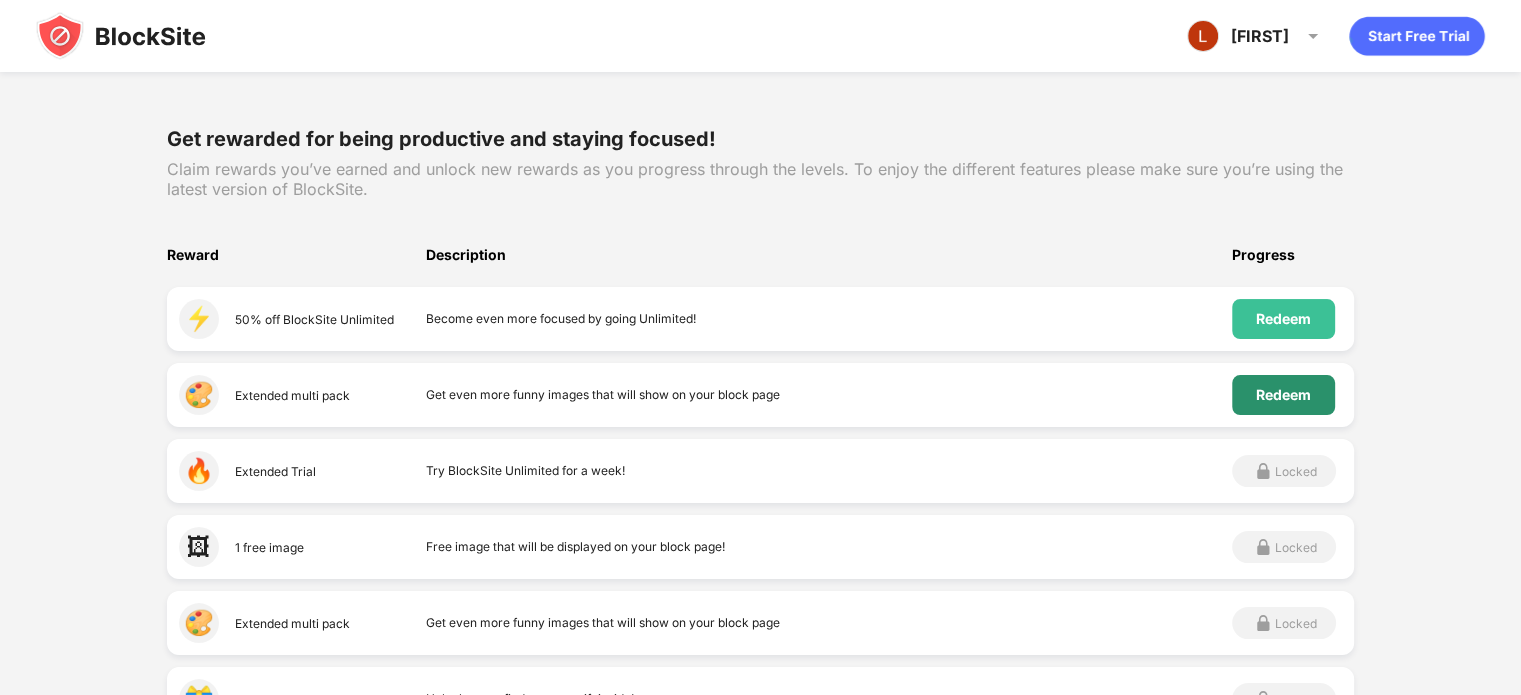 click on "Redeem" at bounding box center [1283, 395] 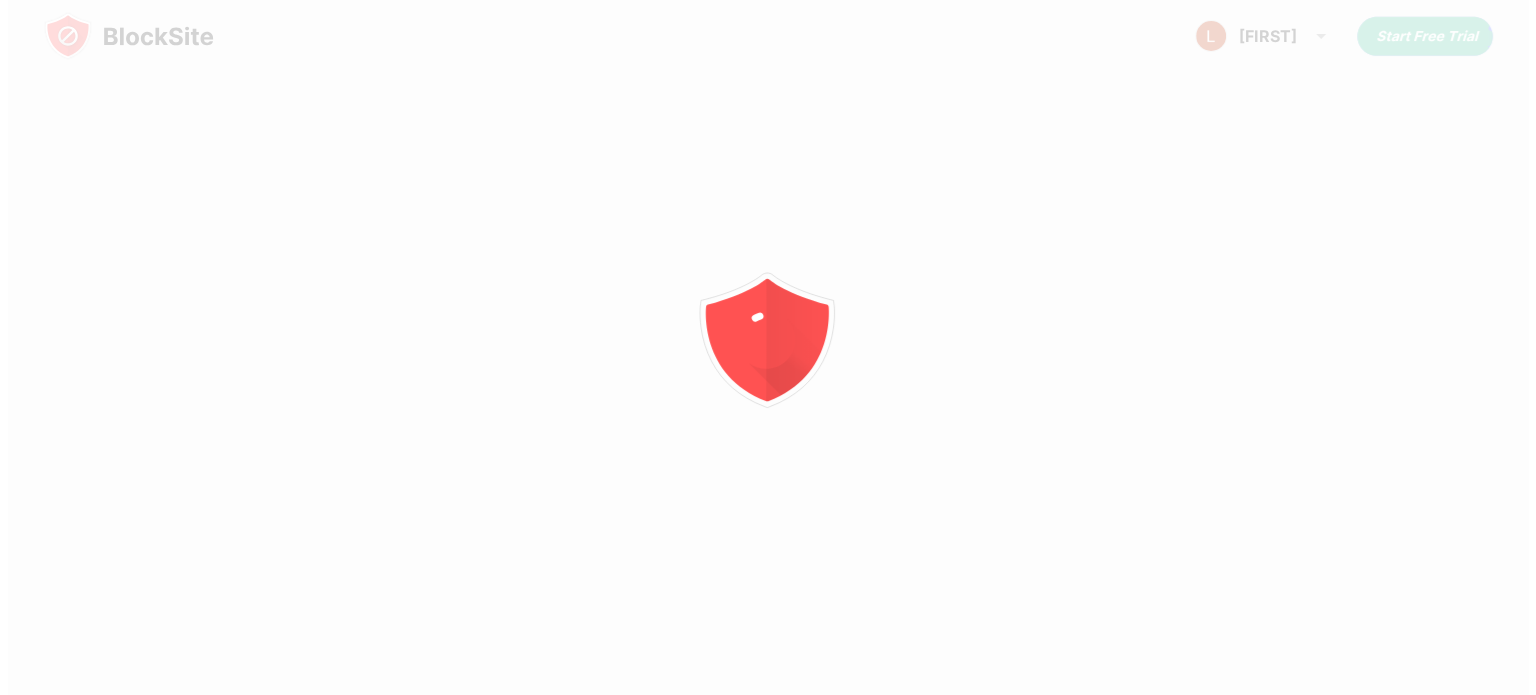 scroll, scrollTop: 0, scrollLeft: 0, axis: both 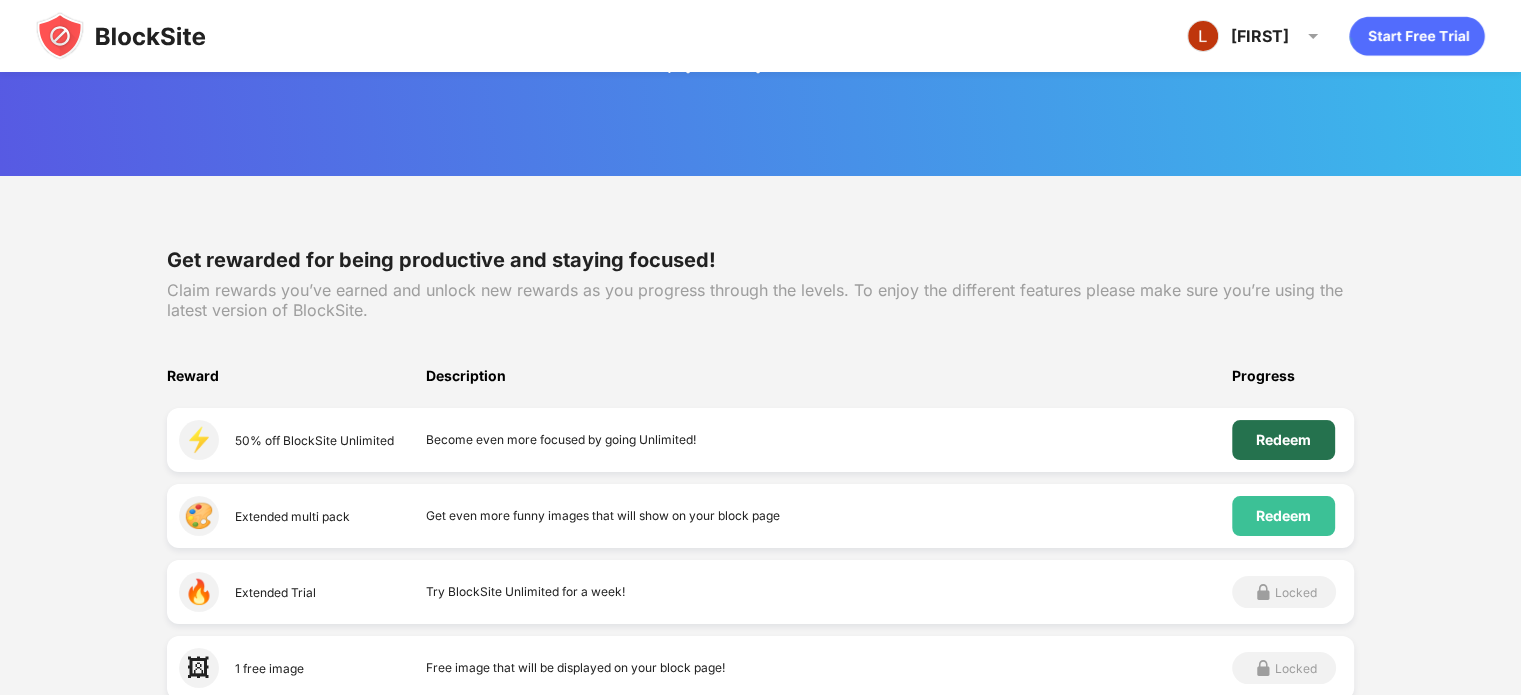 click on "Redeem" at bounding box center [1283, 440] 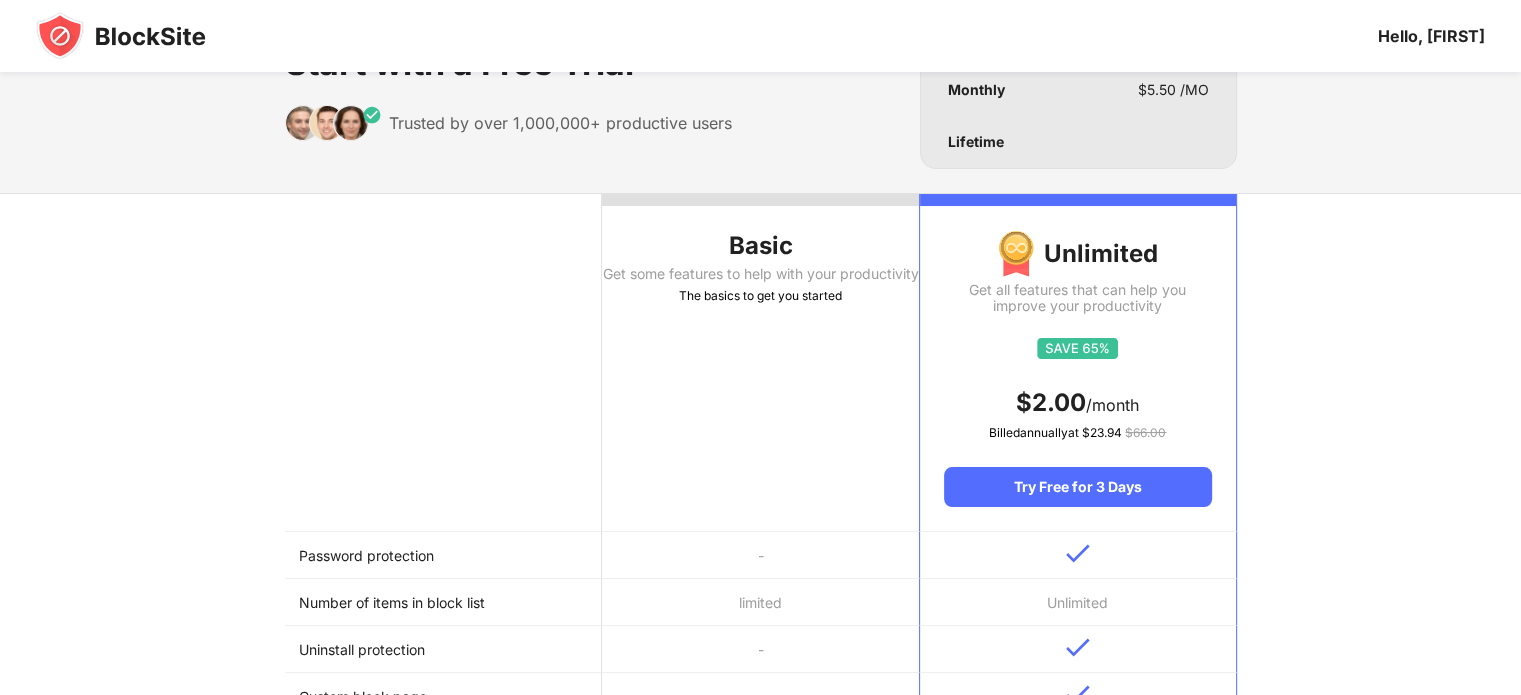 scroll, scrollTop: 91, scrollLeft: 0, axis: vertical 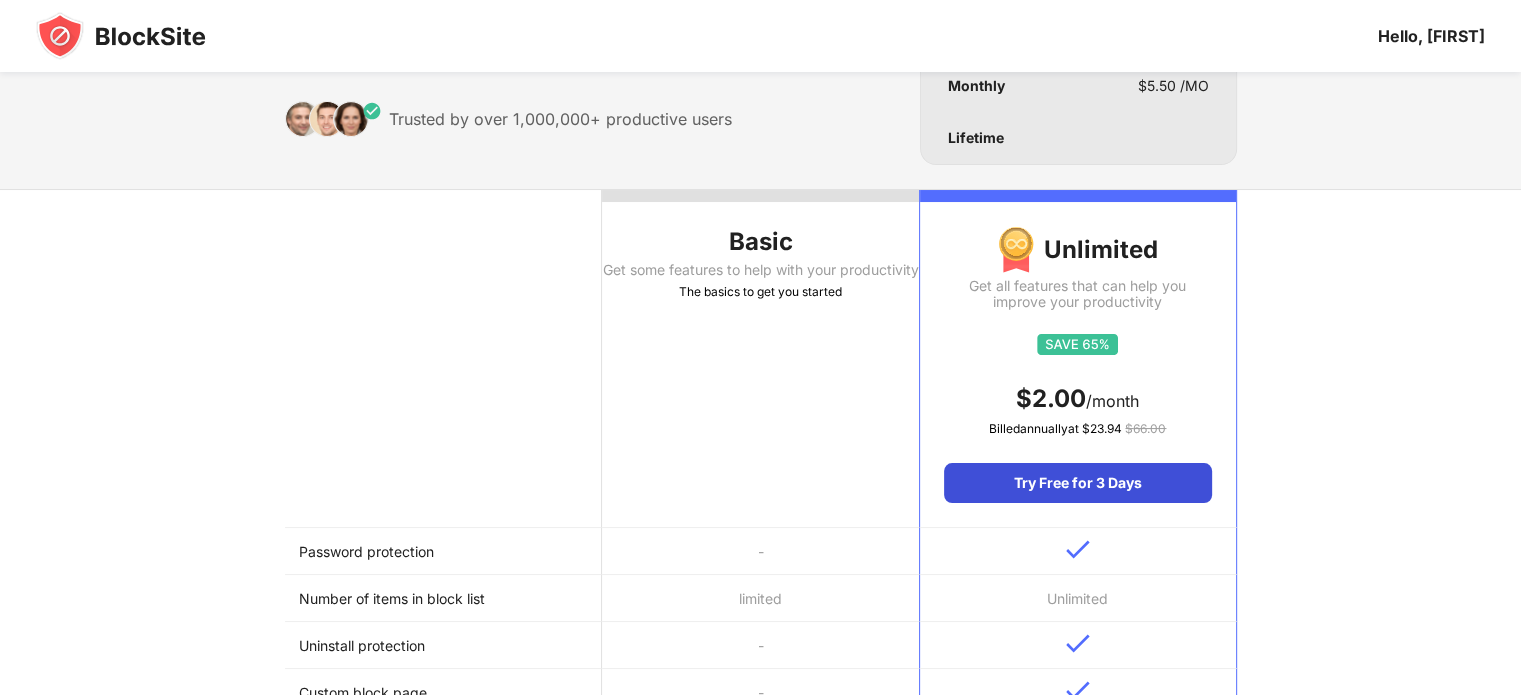 click on "Try Free for 3 Days" at bounding box center (1077, 483) 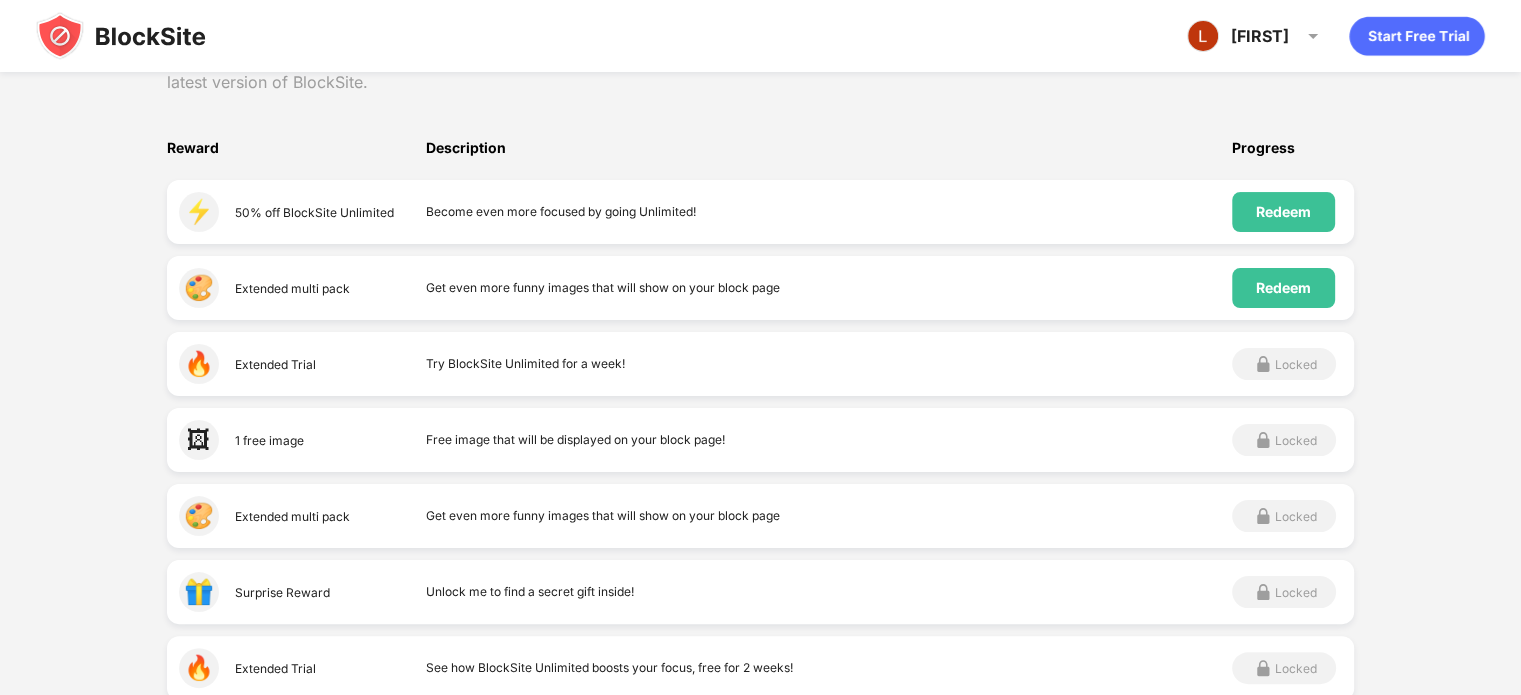 scroll, scrollTop: 328, scrollLeft: 0, axis: vertical 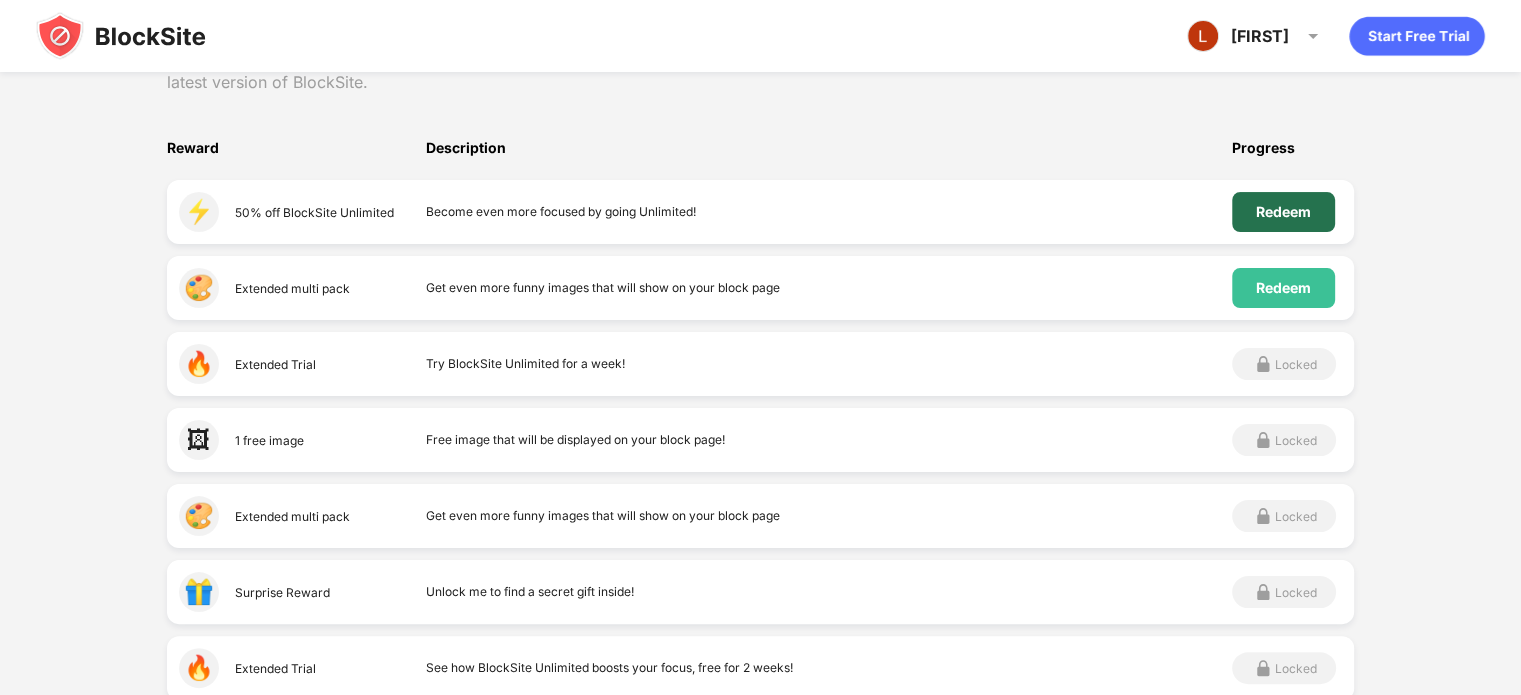click on "Redeem" at bounding box center [1283, 212] 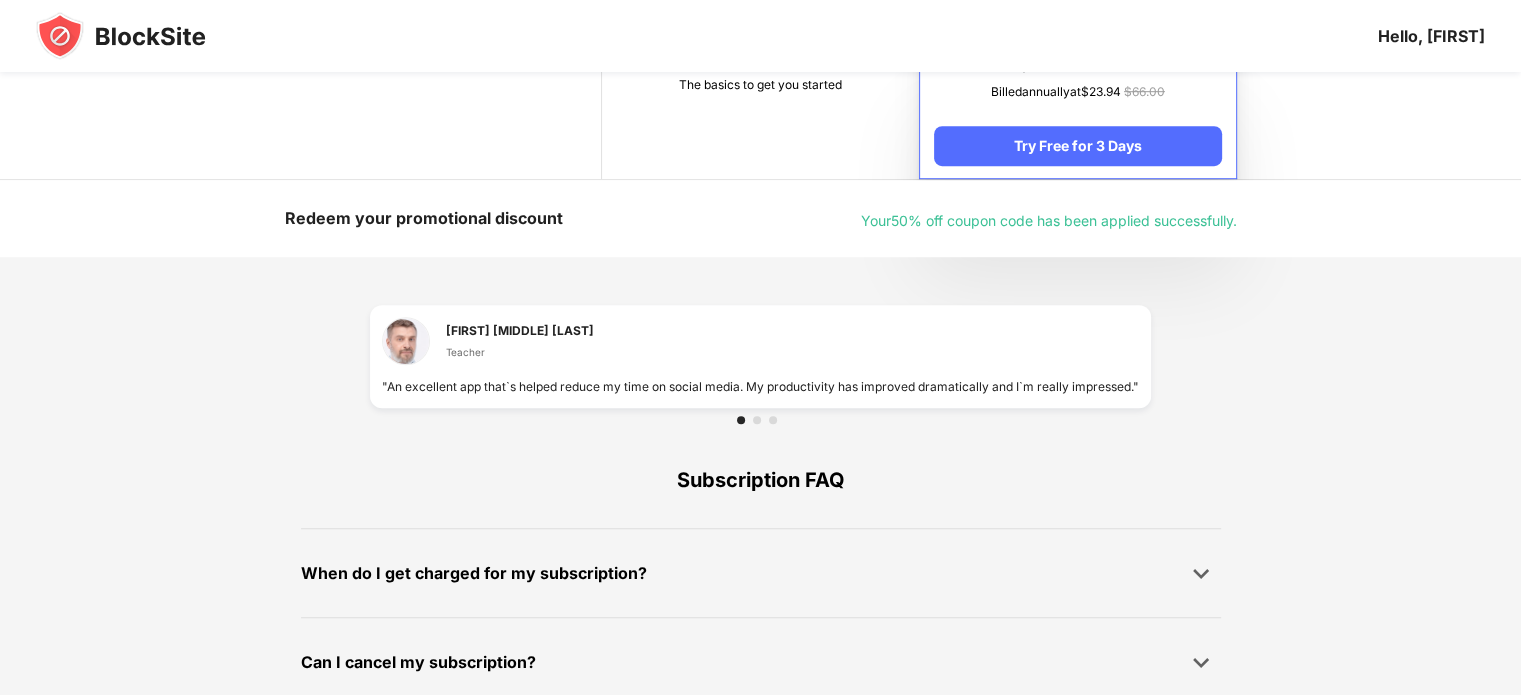 scroll, scrollTop: 1342, scrollLeft: 0, axis: vertical 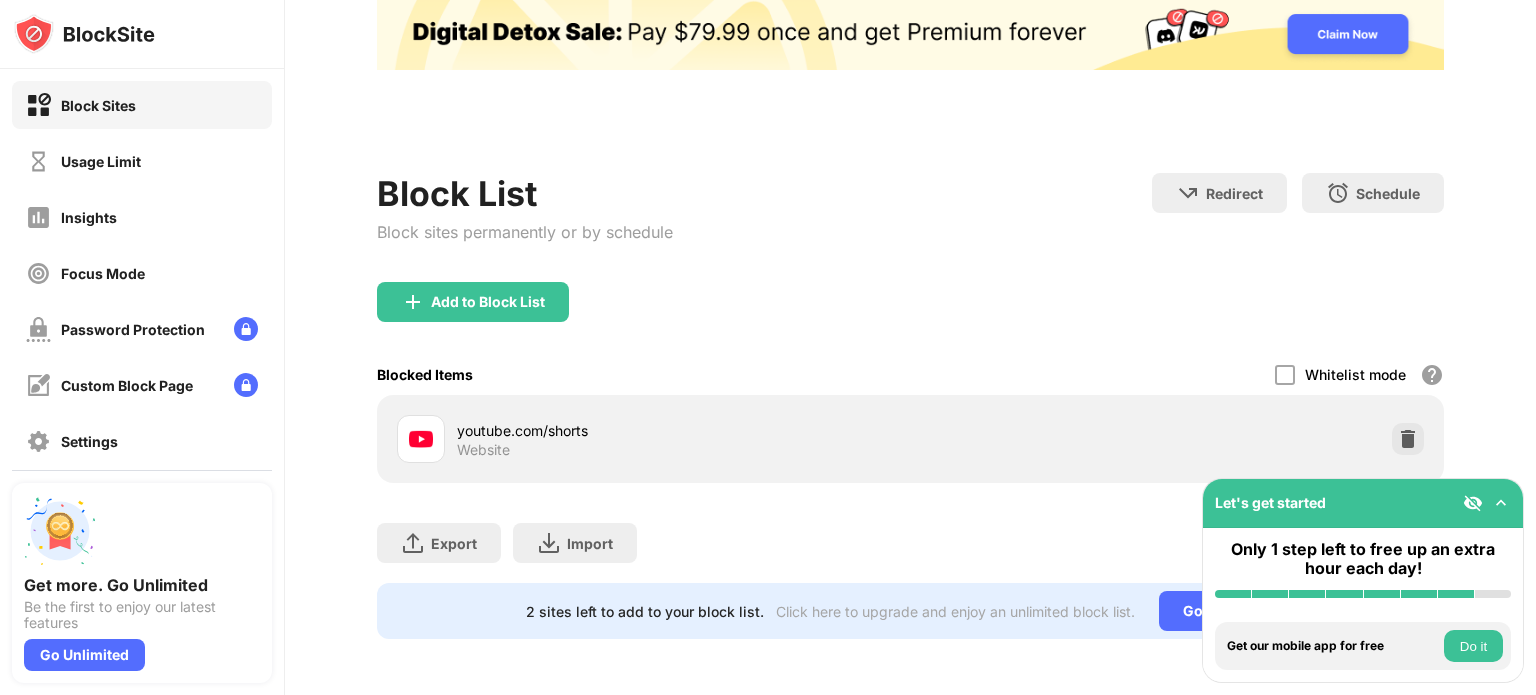 click on "Do it" at bounding box center [1473, 646] 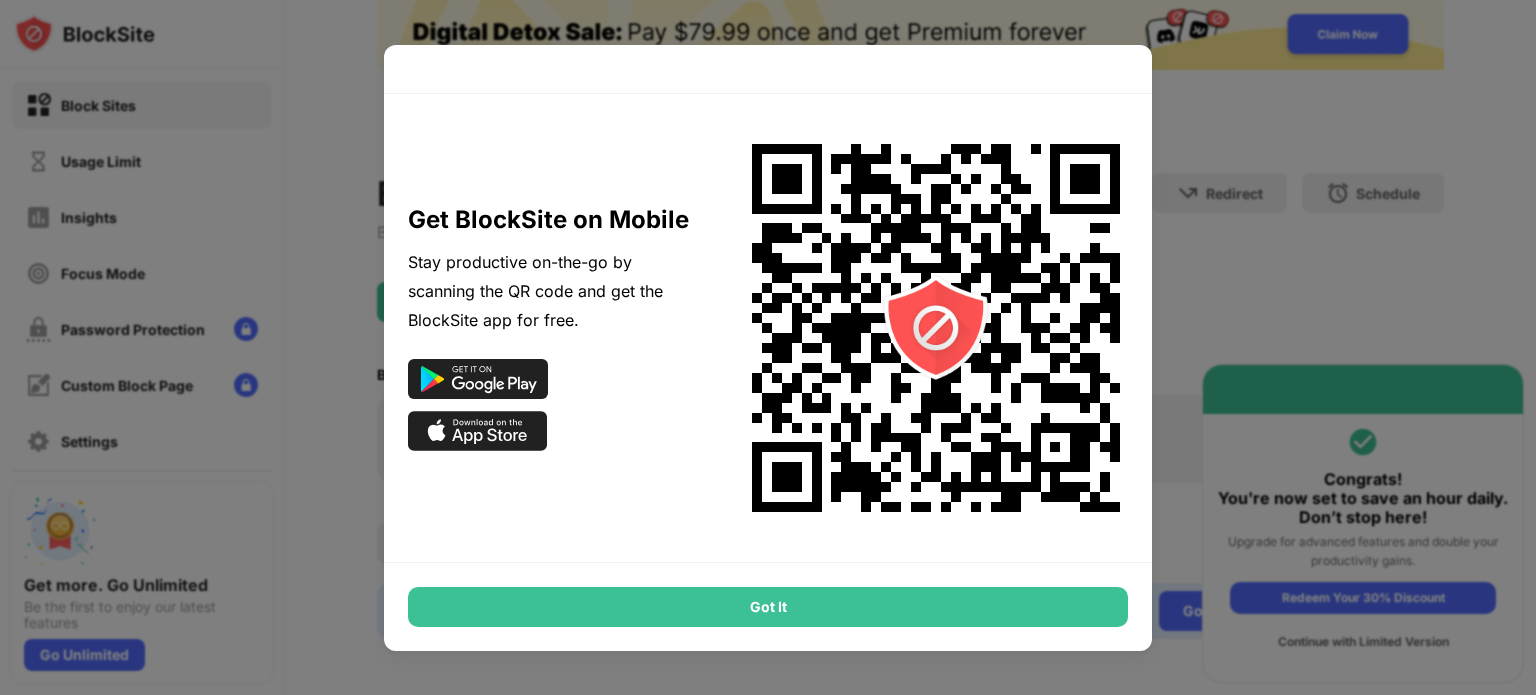 scroll, scrollTop: 0, scrollLeft: 0, axis: both 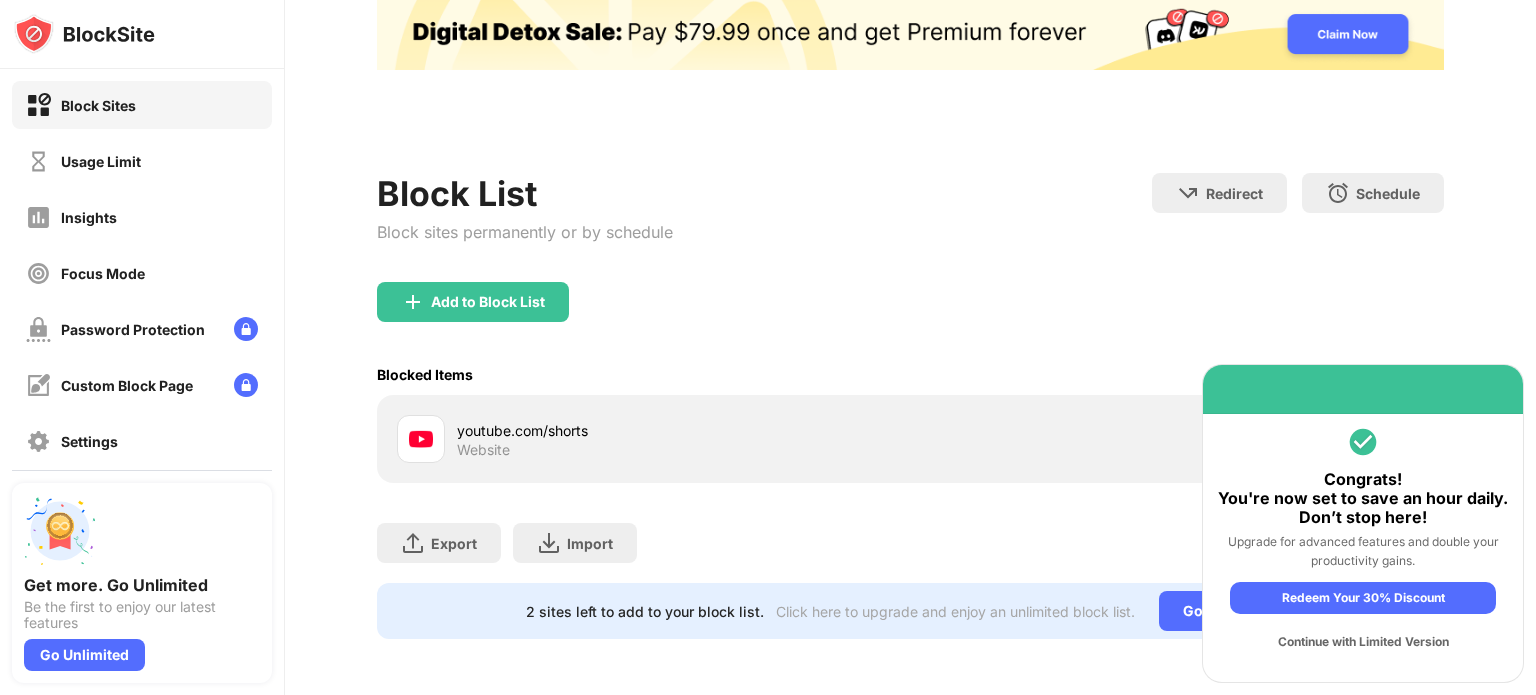 click on "Continue with Limited Version" at bounding box center [1363, 642] 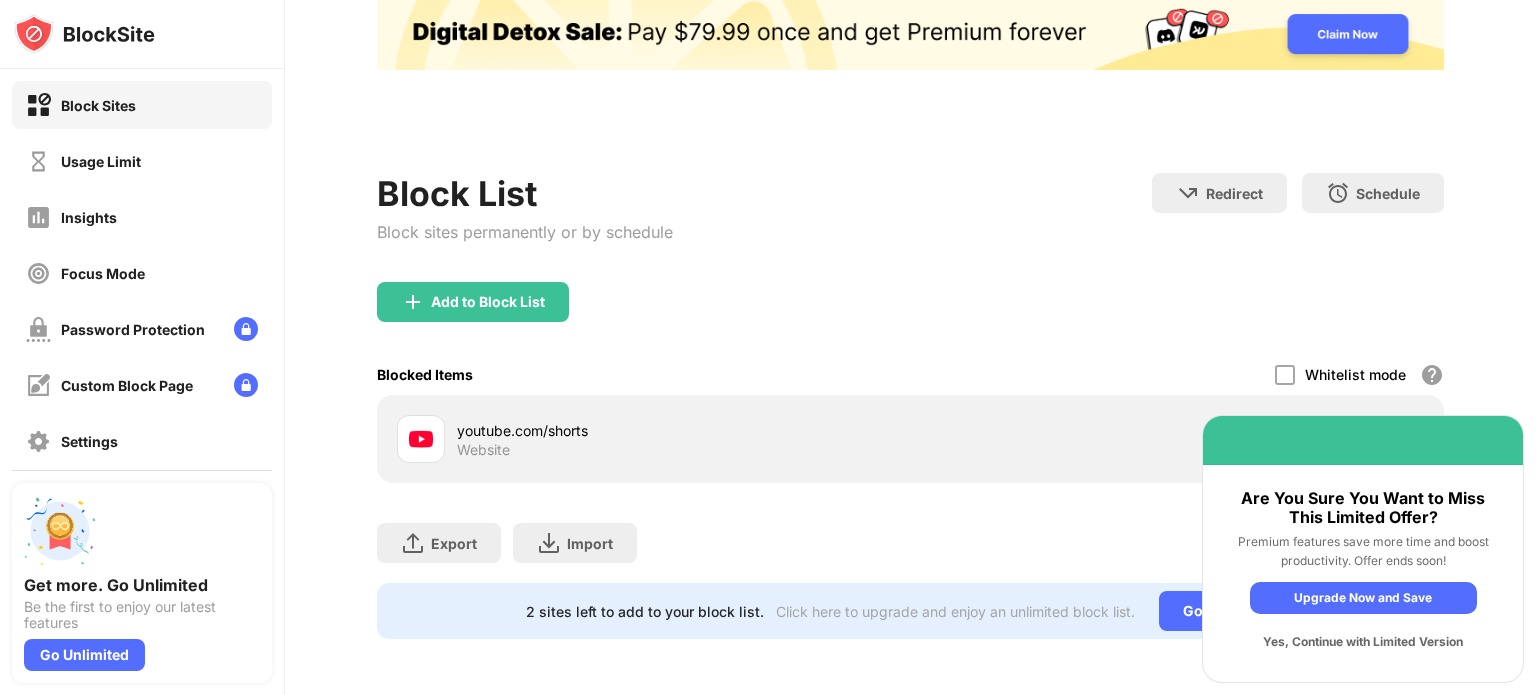 click on "Yes, Continue with Limited Version" at bounding box center (1363, 642) 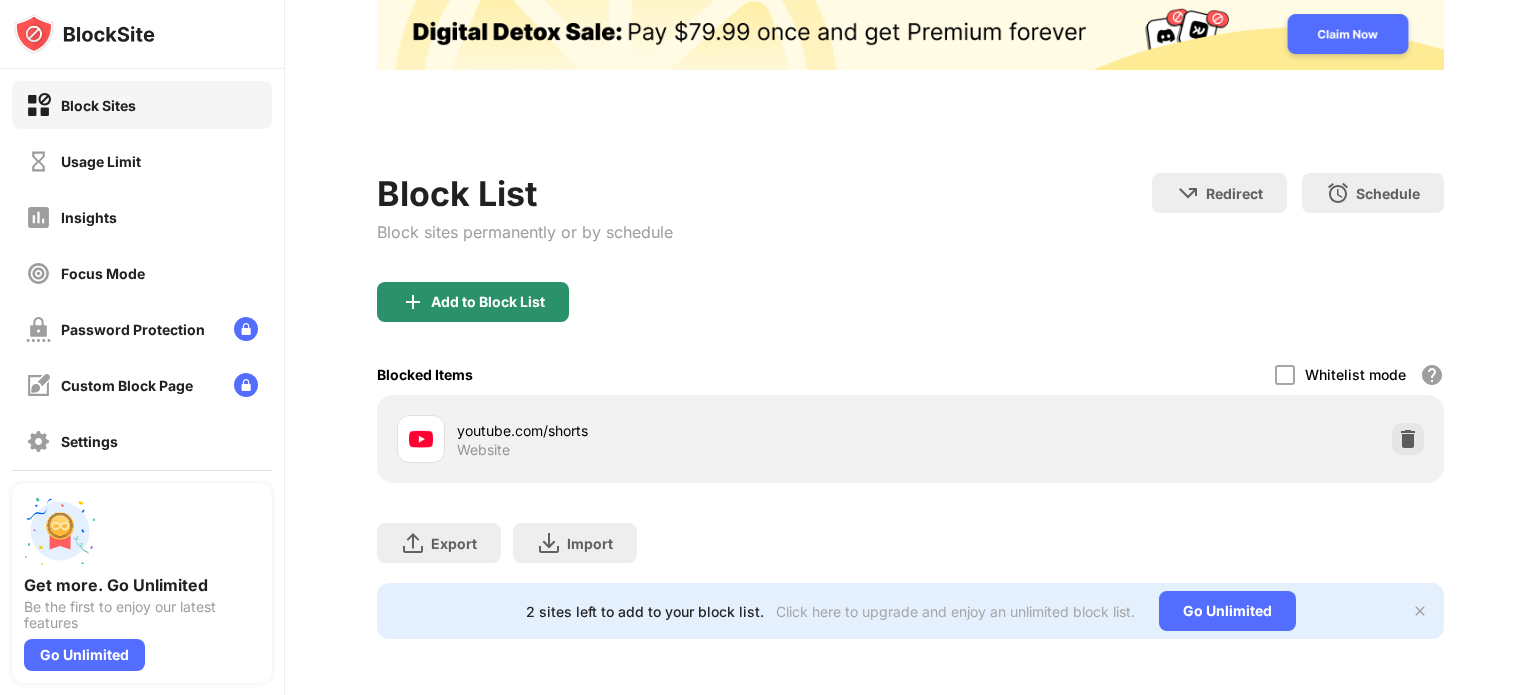click on "Add to Block List" at bounding box center [488, 302] 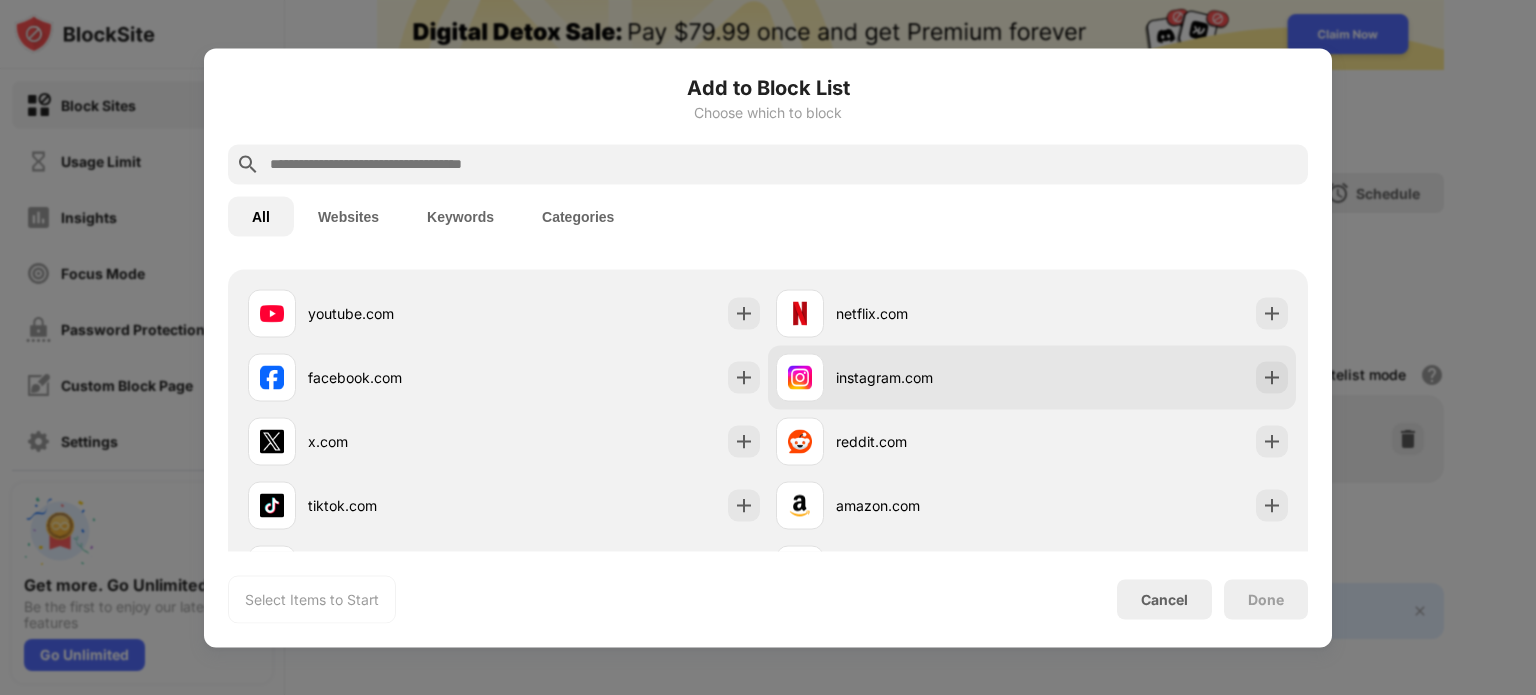 scroll, scrollTop: 324, scrollLeft: 0, axis: vertical 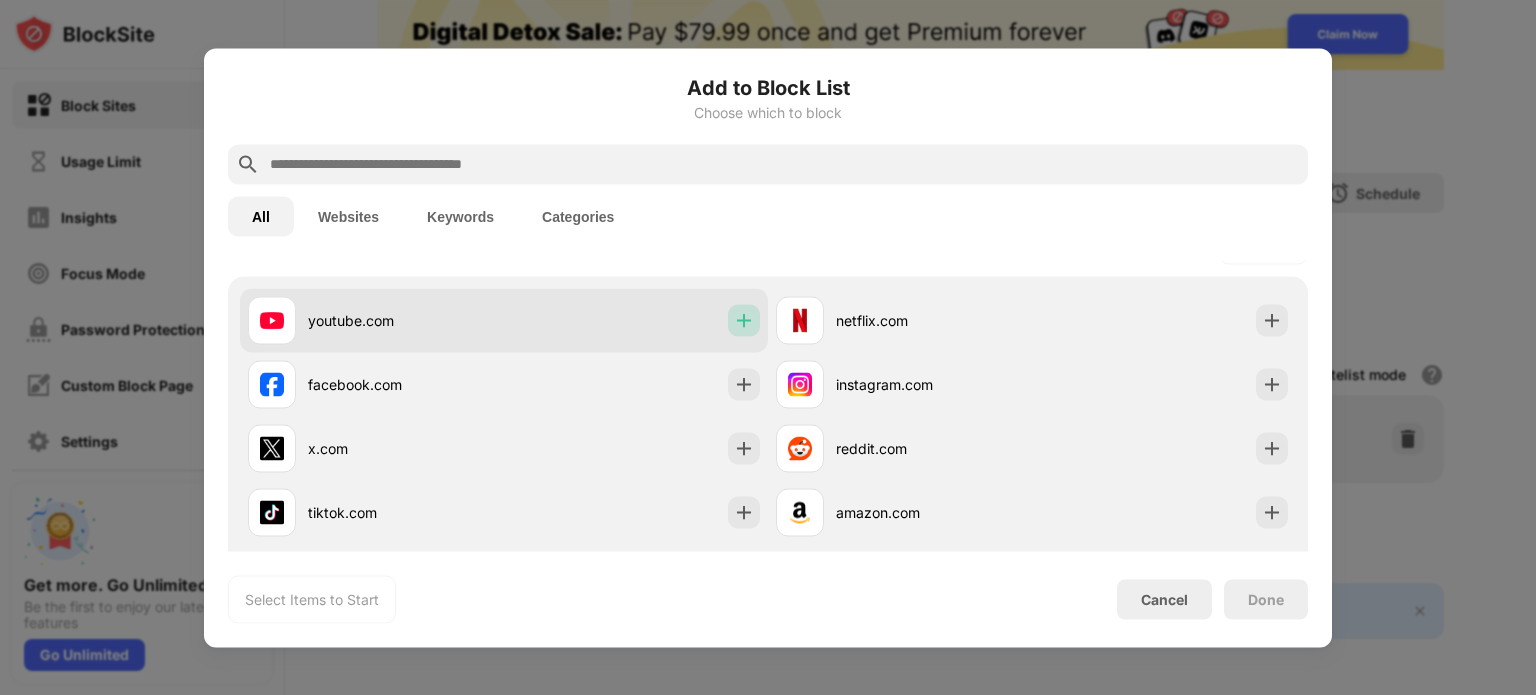 click at bounding box center (744, 320) 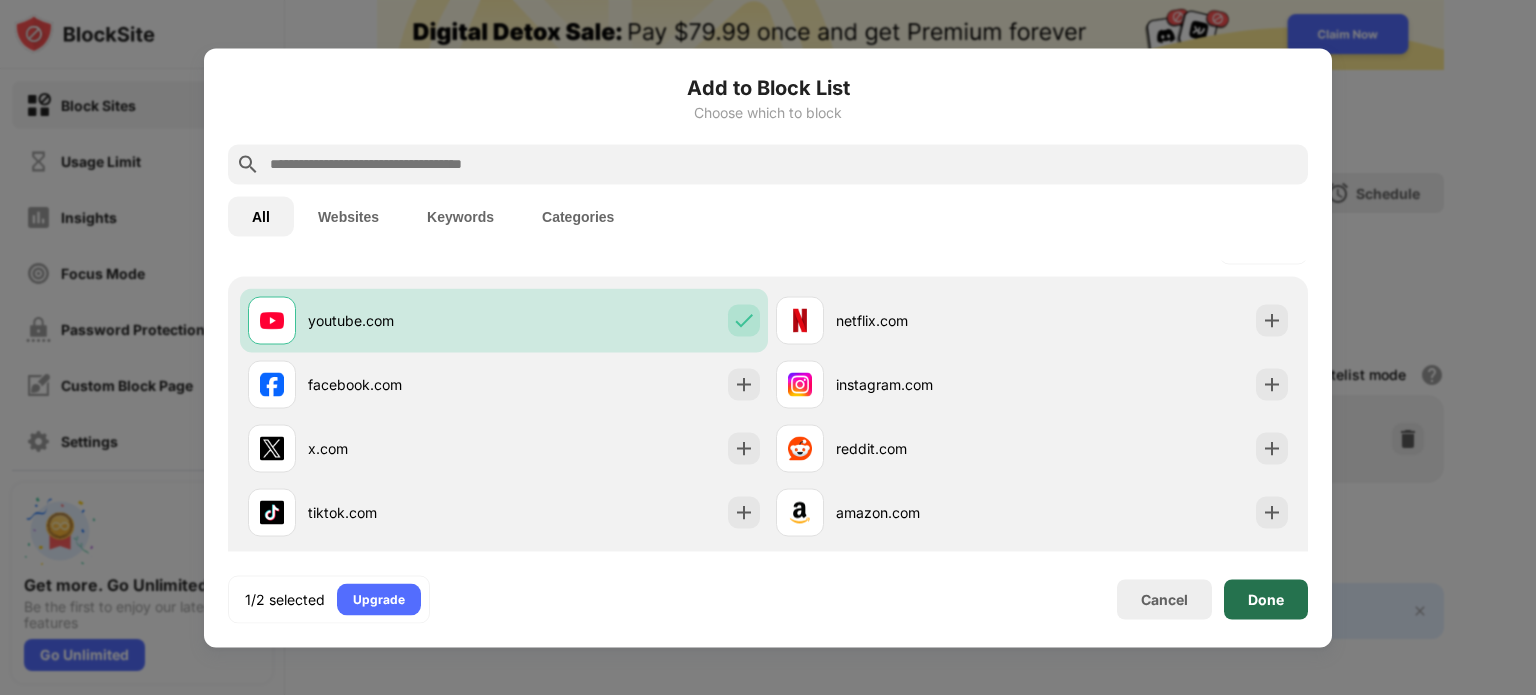 click on "Done" at bounding box center [1266, 599] 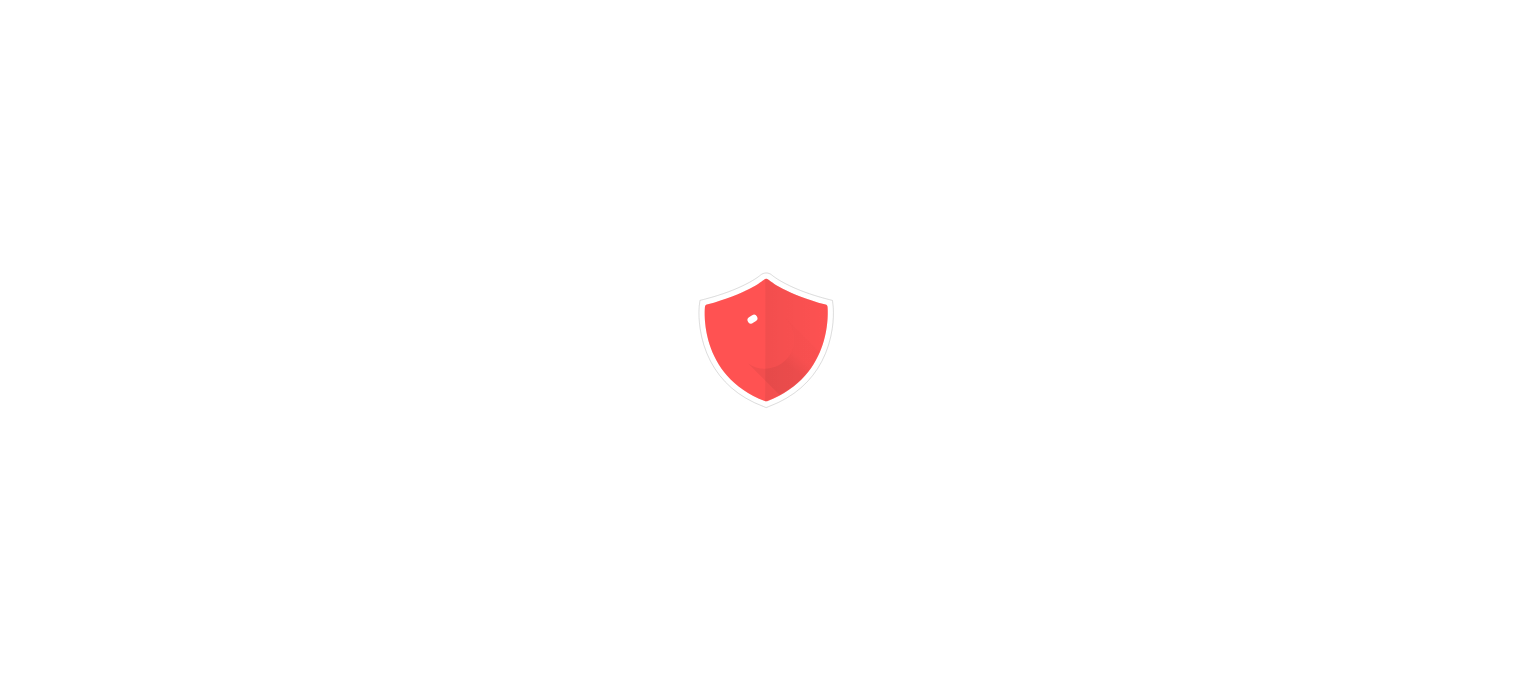 scroll, scrollTop: 0, scrollLeft: 0, axis: both 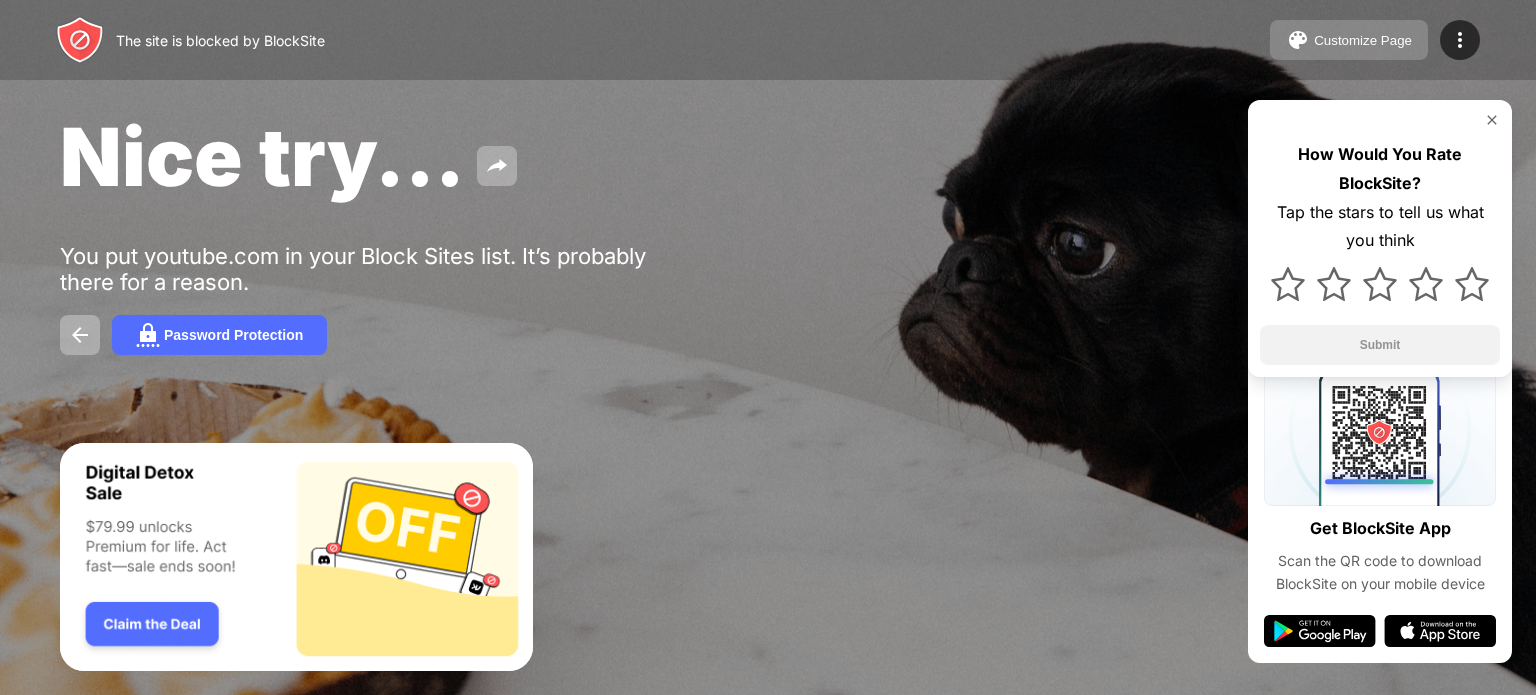 click at bounding box center [1298, 40] 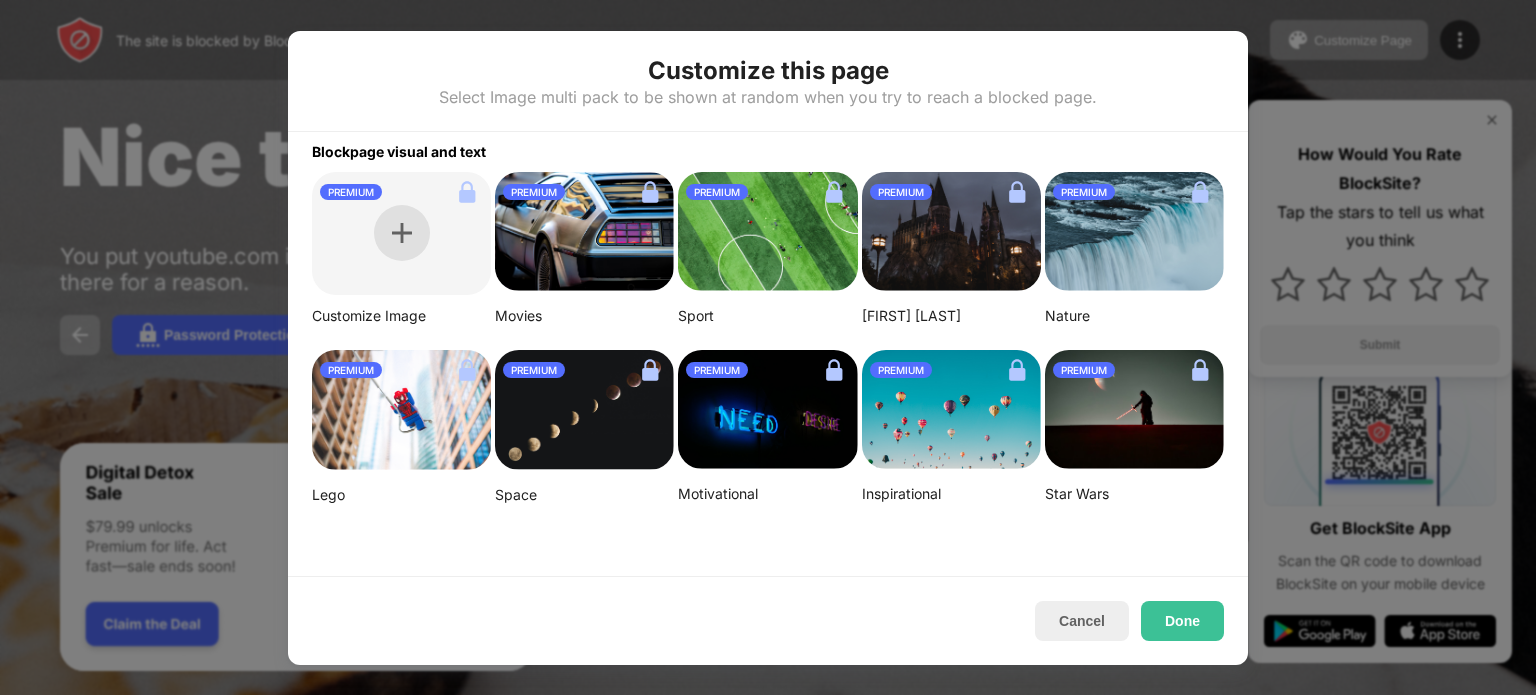 click at bounding box center (402, 233) 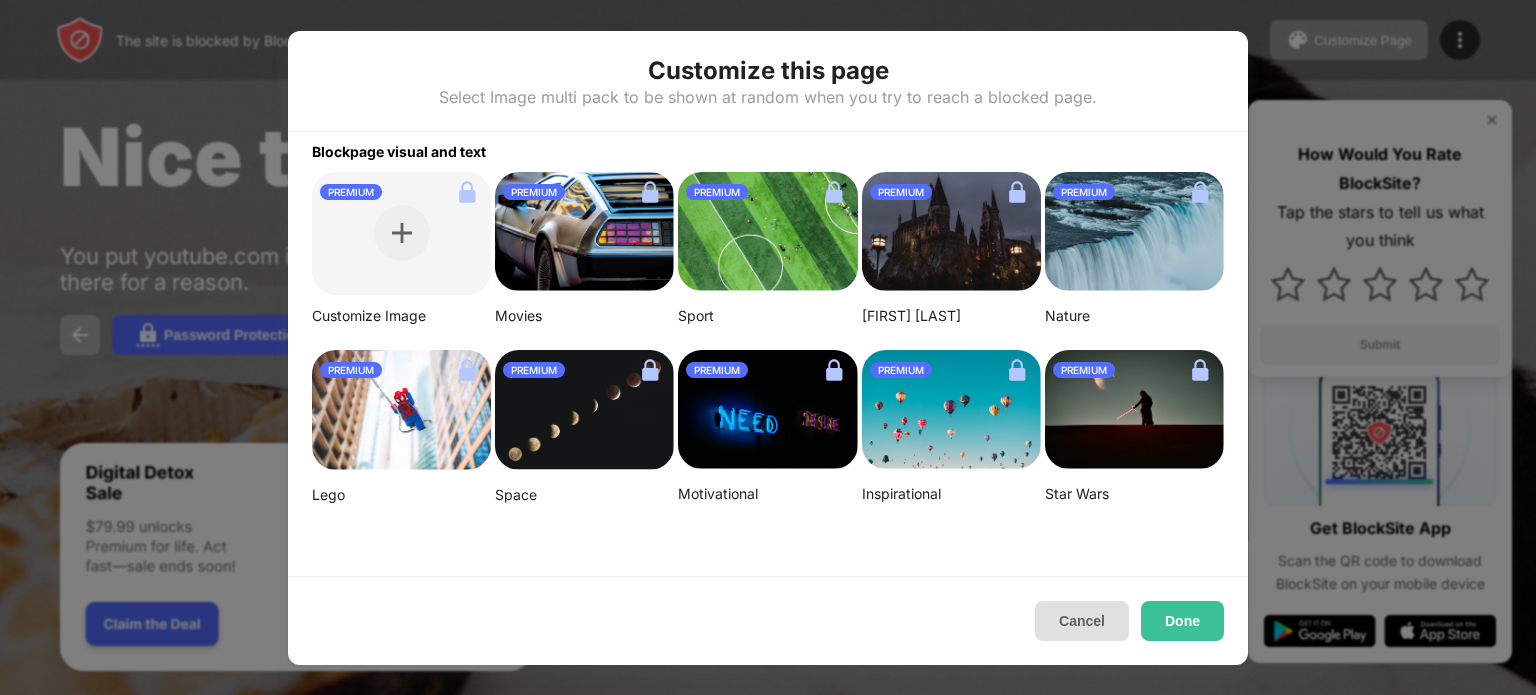 click on "Cancel" at bounding box center (1082, 621) 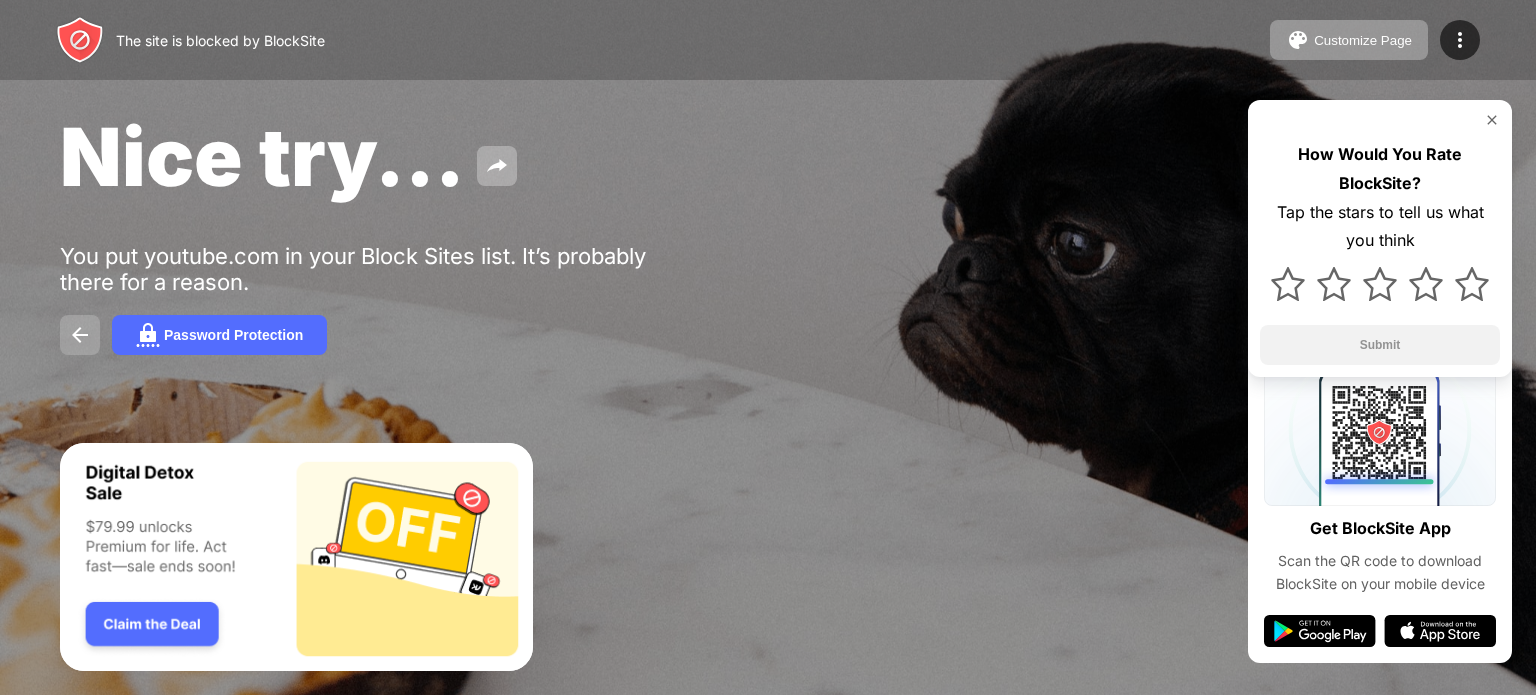 click at bounding box center [80, 335] 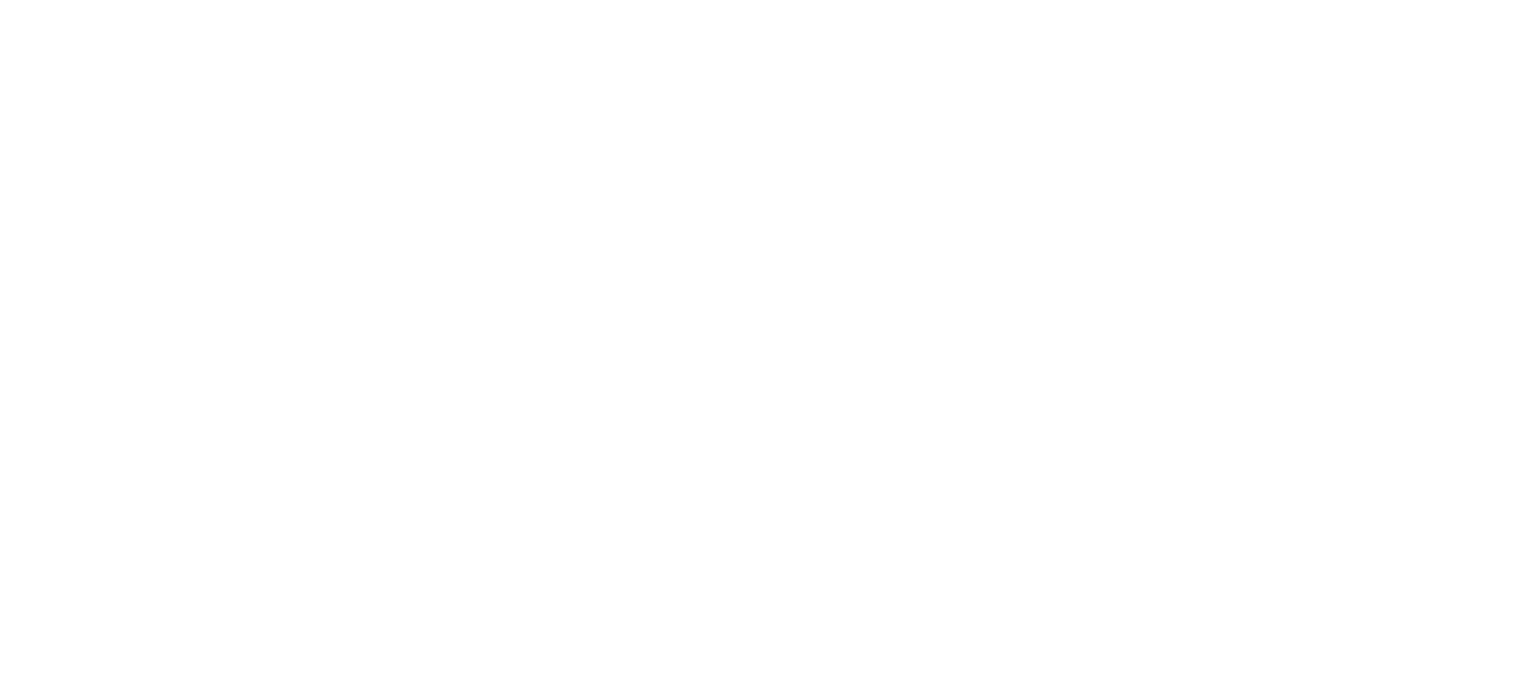 scroll, scrollTop: 0, scrollLeft: 0, axis: both 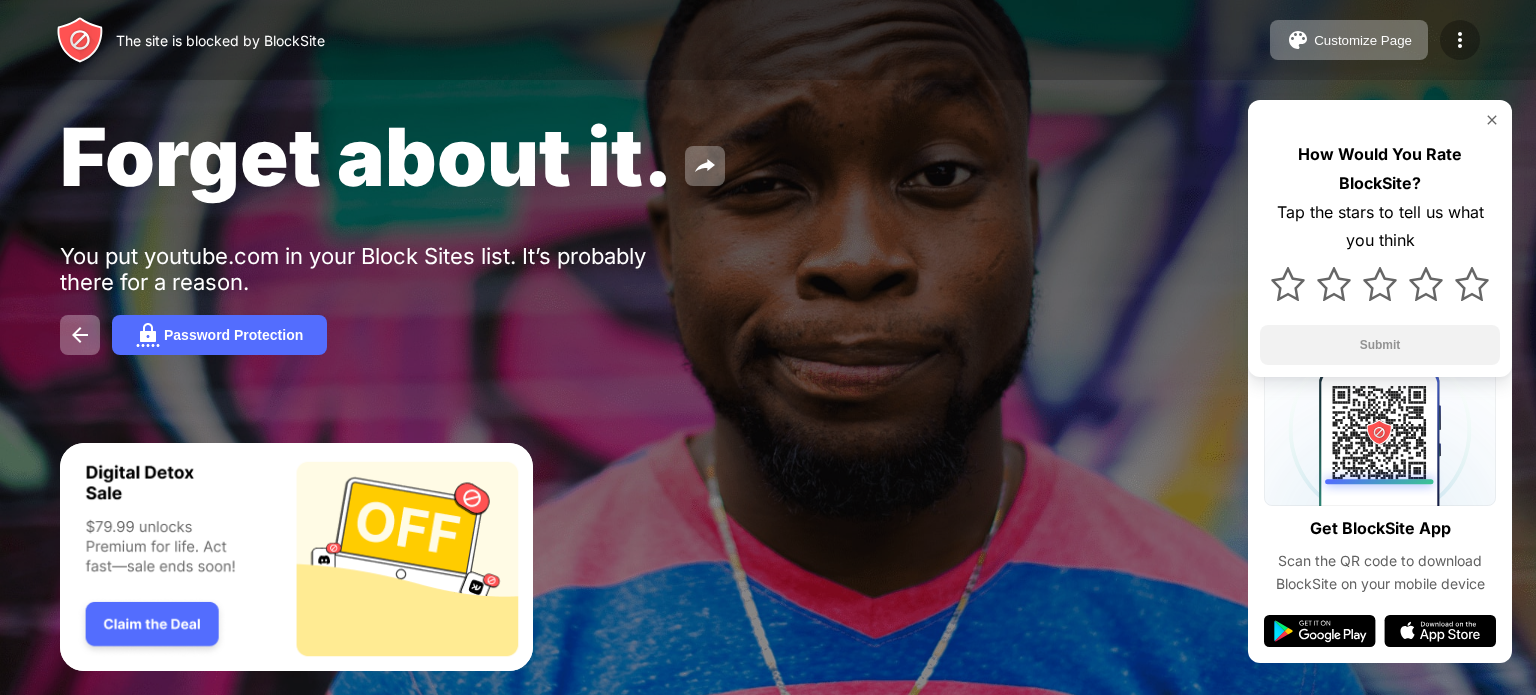 click at bounding box center [1460, 40] 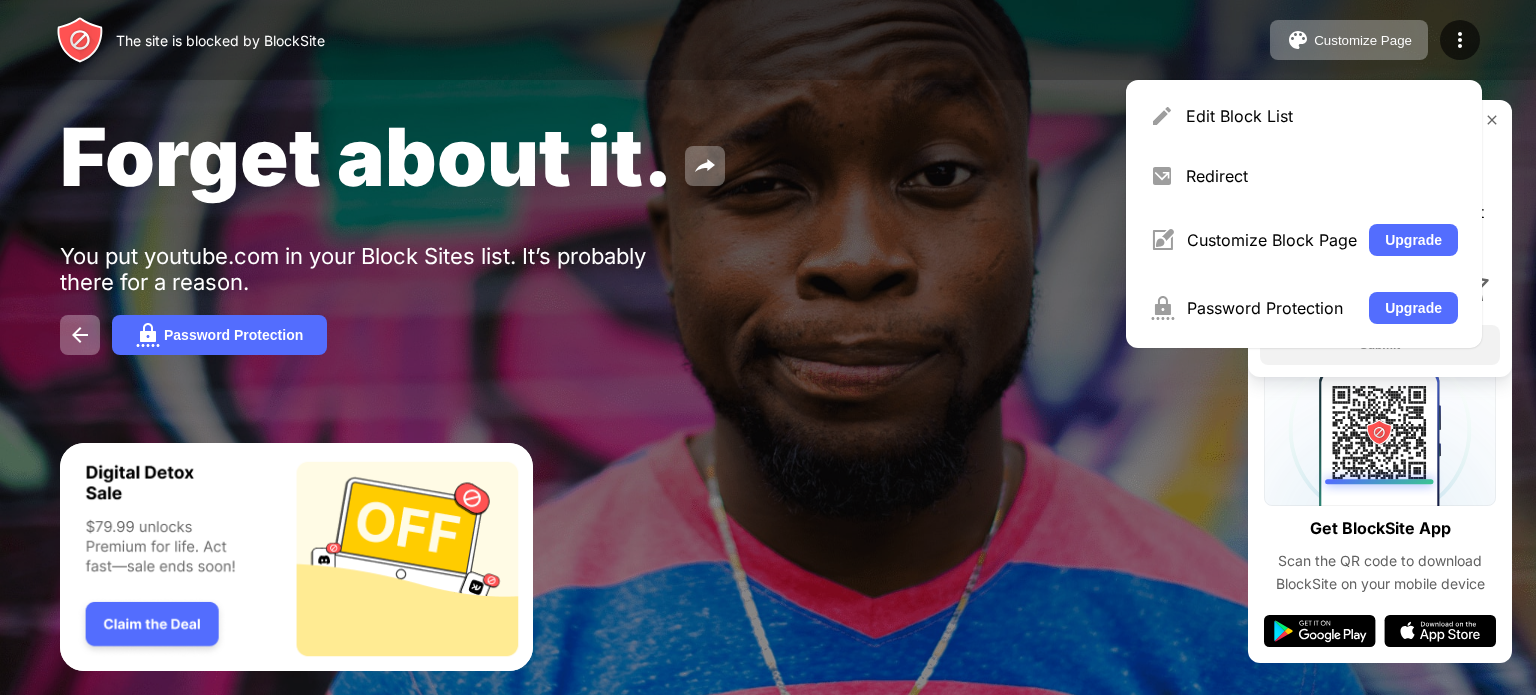 click on "Forget about it. You put [DOMAIN] in your Block Sites list. It’s probably there for a reason. Password Protection How Would You Rate BlockSite? Tap the stars to tell us what you think Submit" at bounding box center (768, 231) 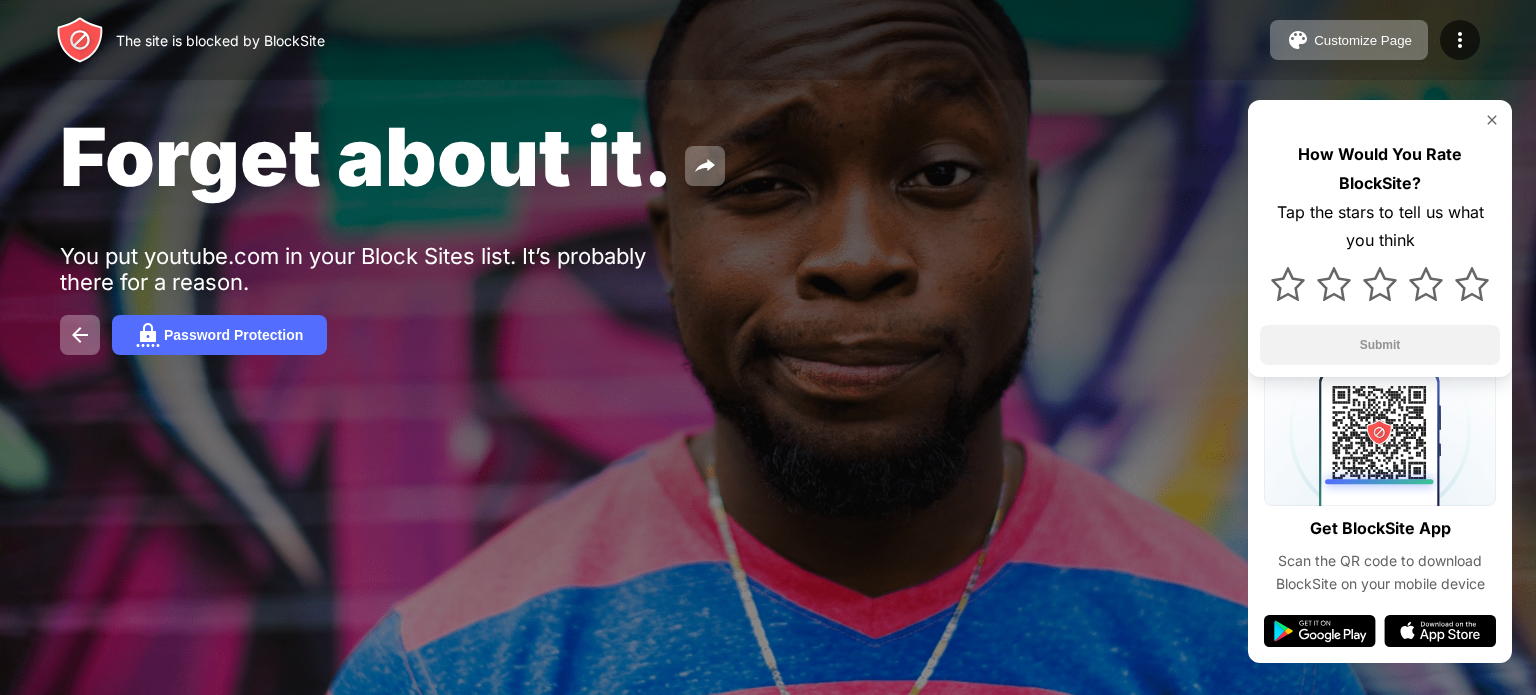 scroll, scrollTop: 0, scrollLeft: 0, axis: both 